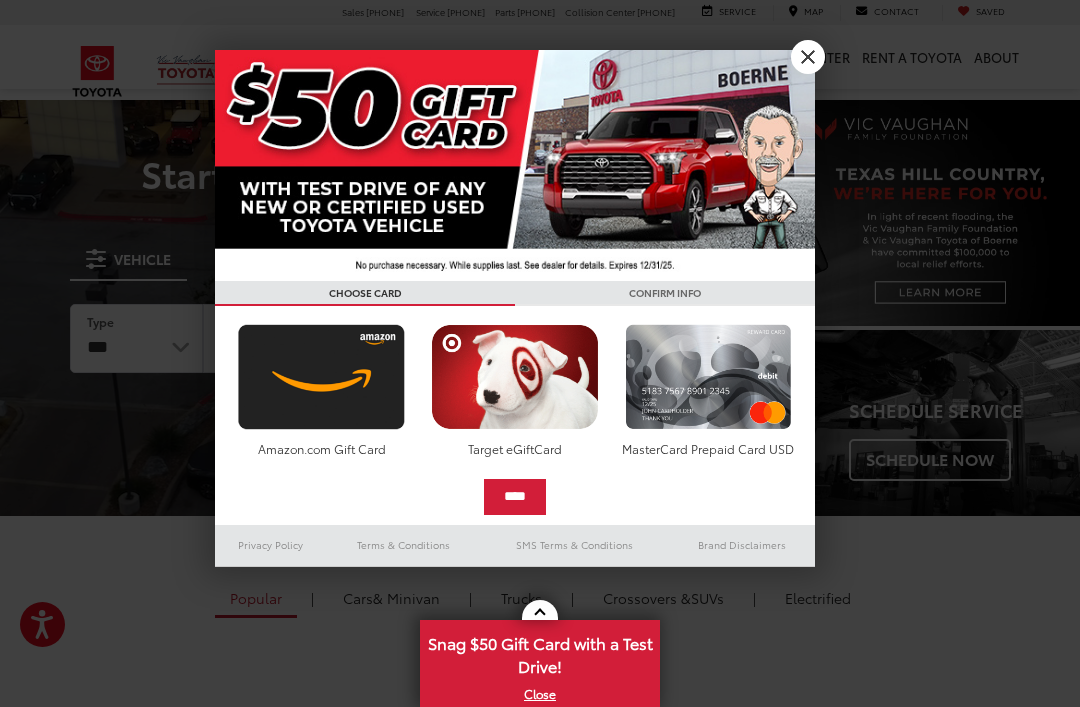 scroll, scrollTop: 0, scrollLeft: 0, axis: both 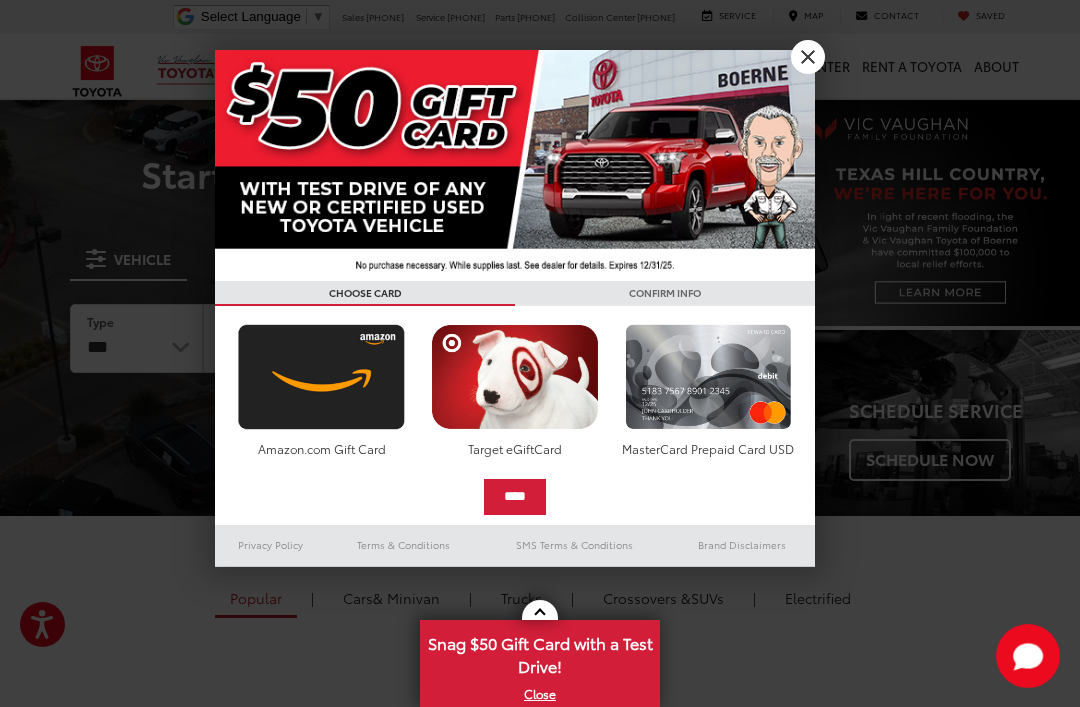 click on "X" at bounding box center (808, 57) 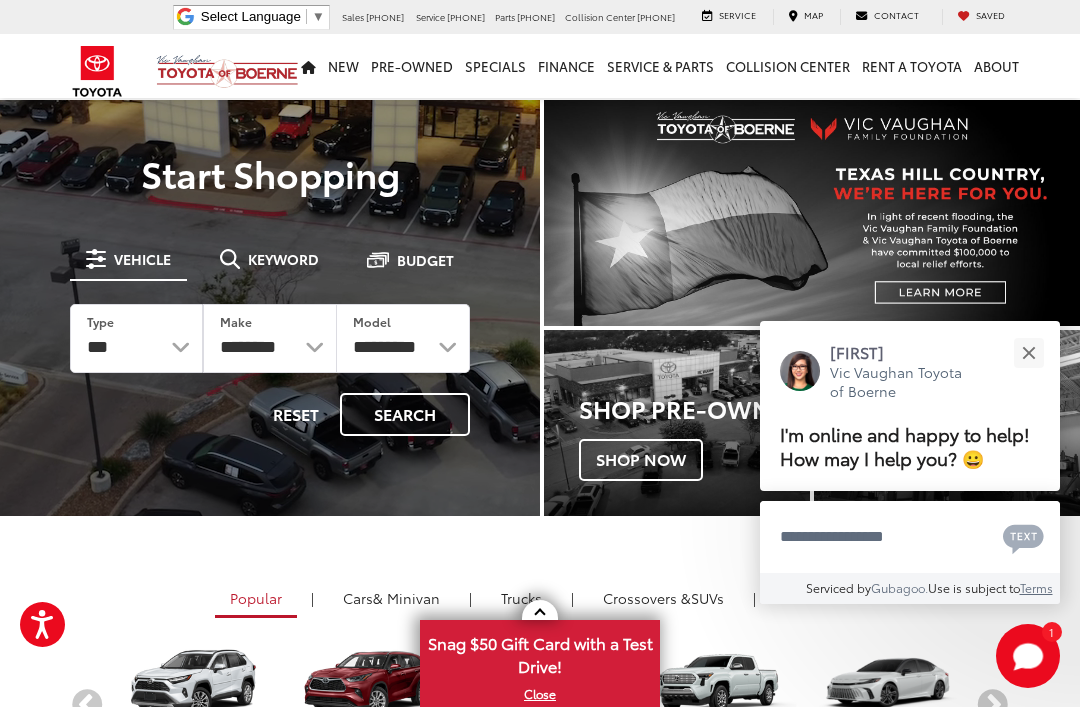 click at bounding box center [1028, 352] 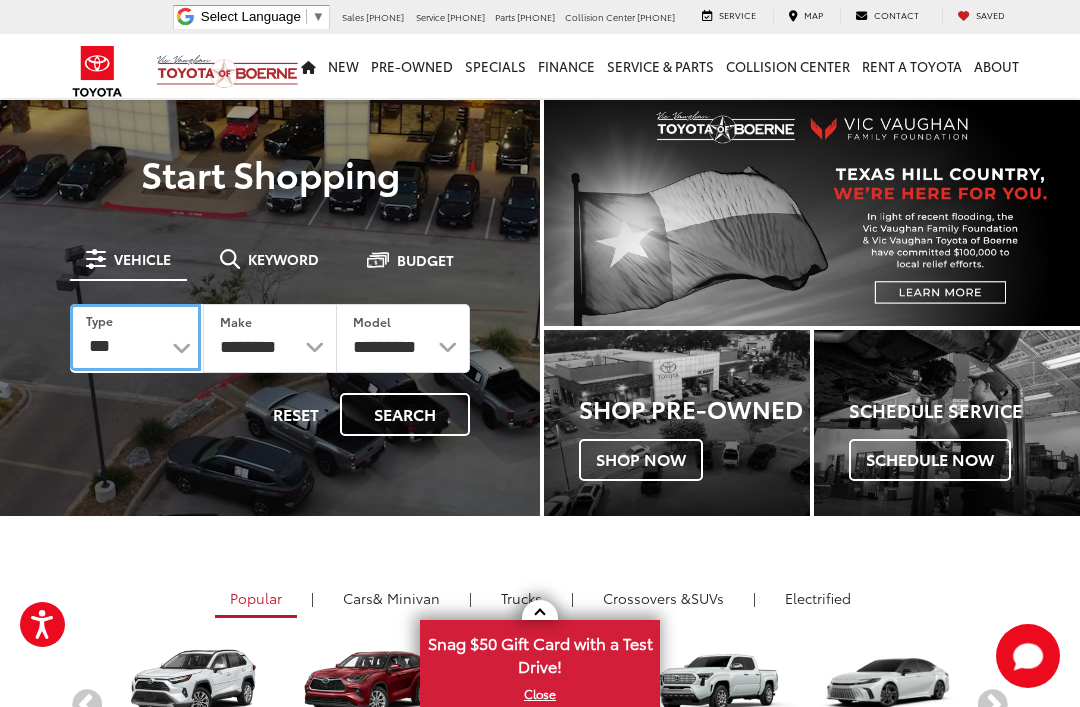 click on "***
***
****
*********" at bounding box center [135, 337] 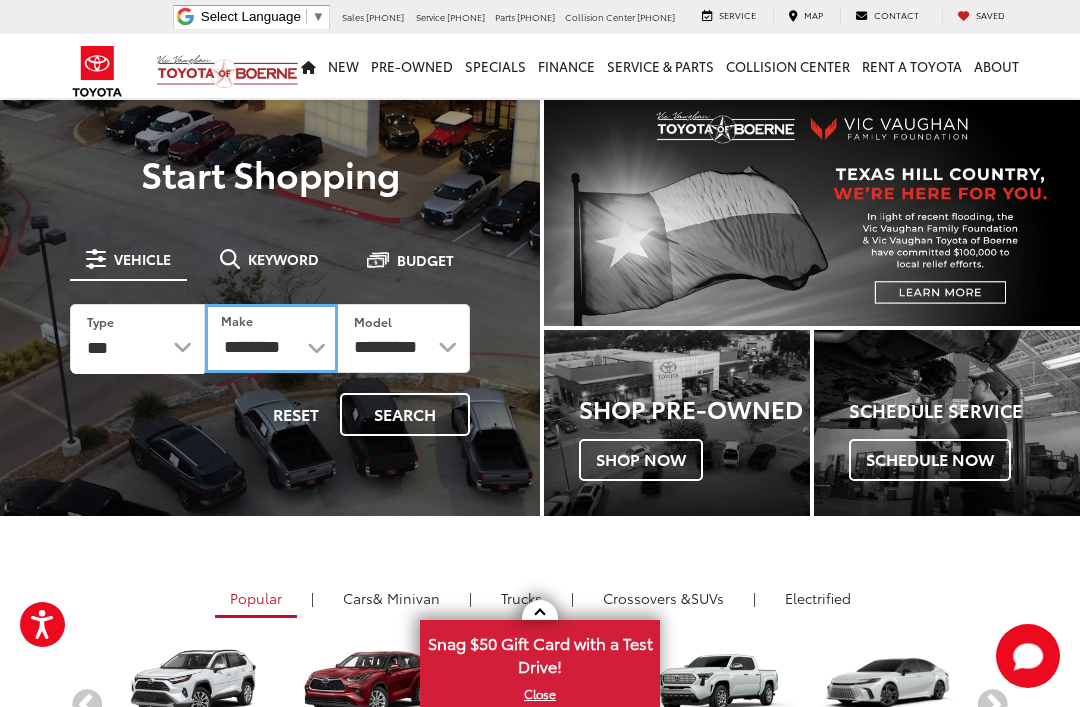 click on "**********" at bounding box center (271, 338) 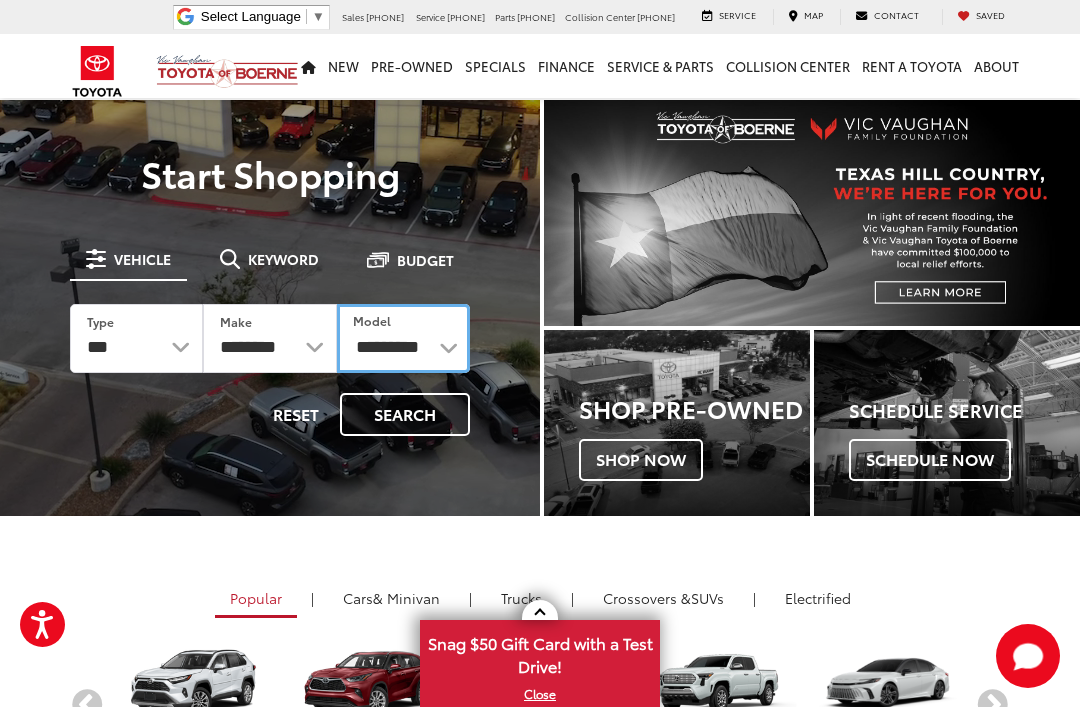 click on "**********" at bounding box center (403, 338) 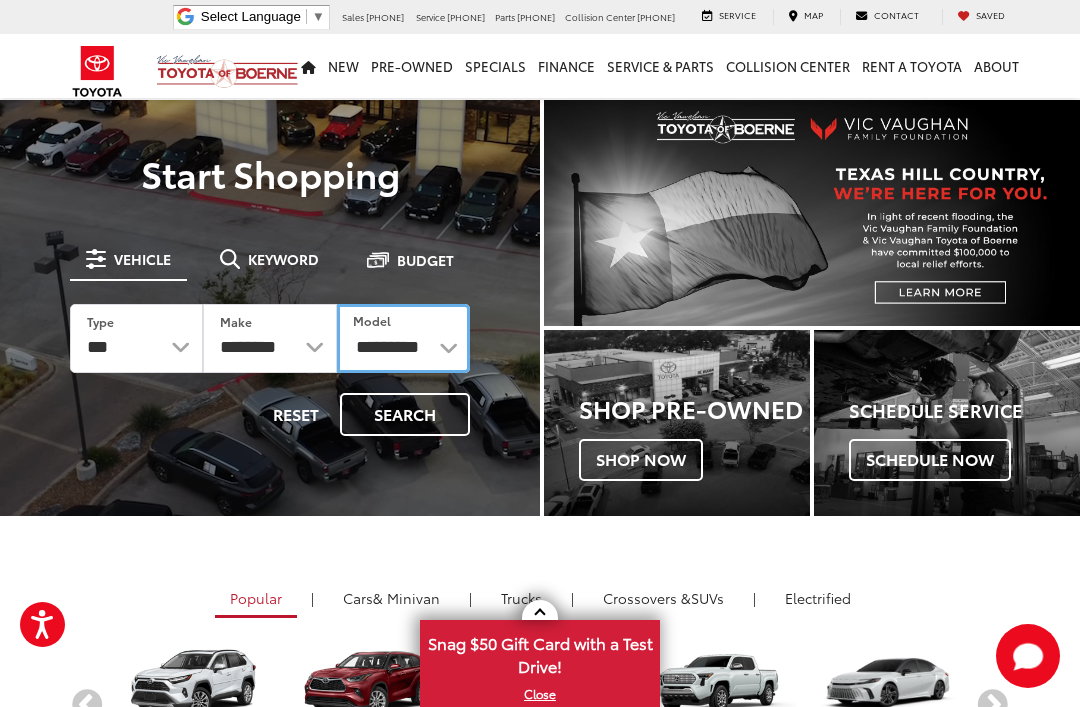 select on "******" 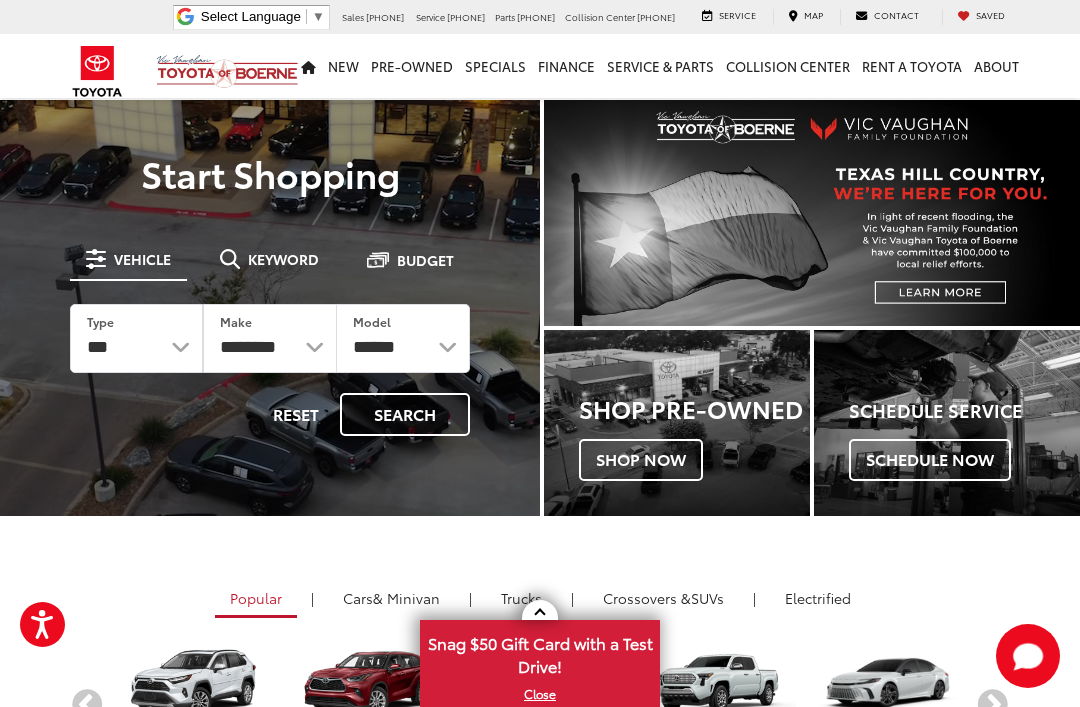 click on "Search" at bounding box center [405, 414] 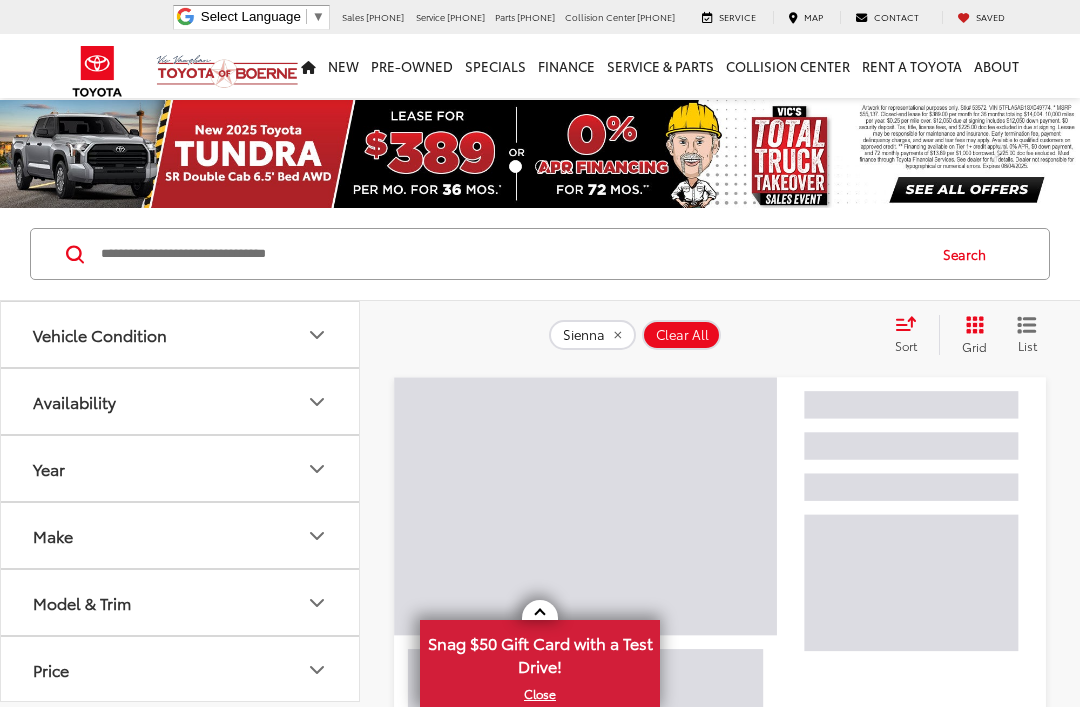 scroll, scrollTop: 0, scrollLeft: 0, axis: both 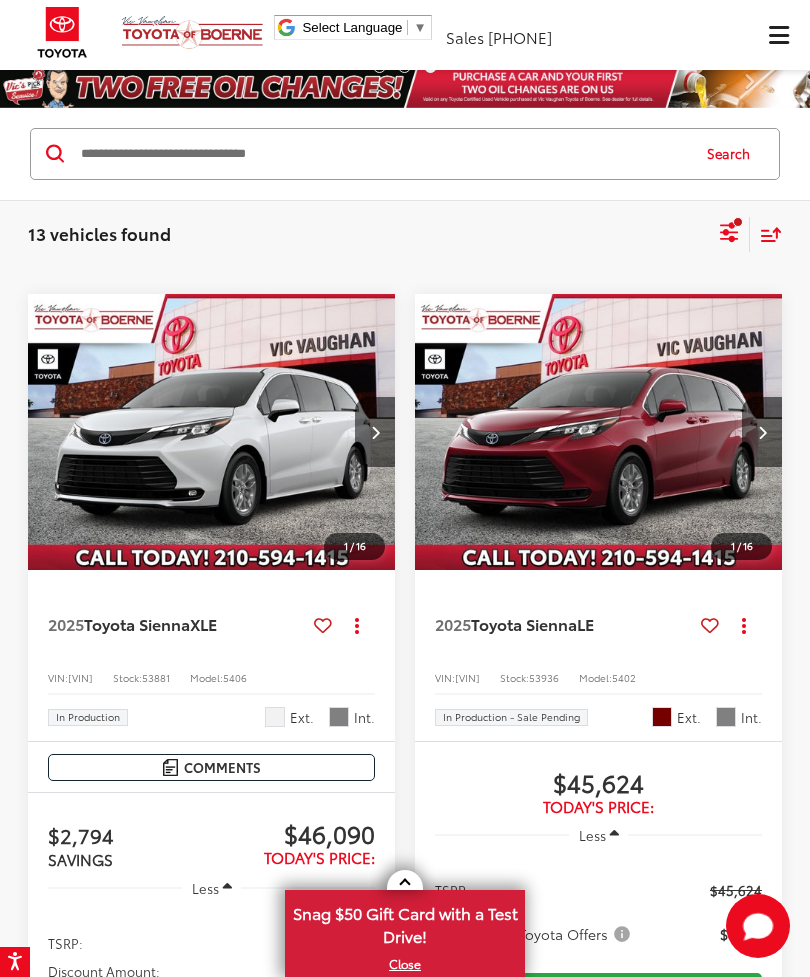 click on "Sort" at bounding box center (766, 234) 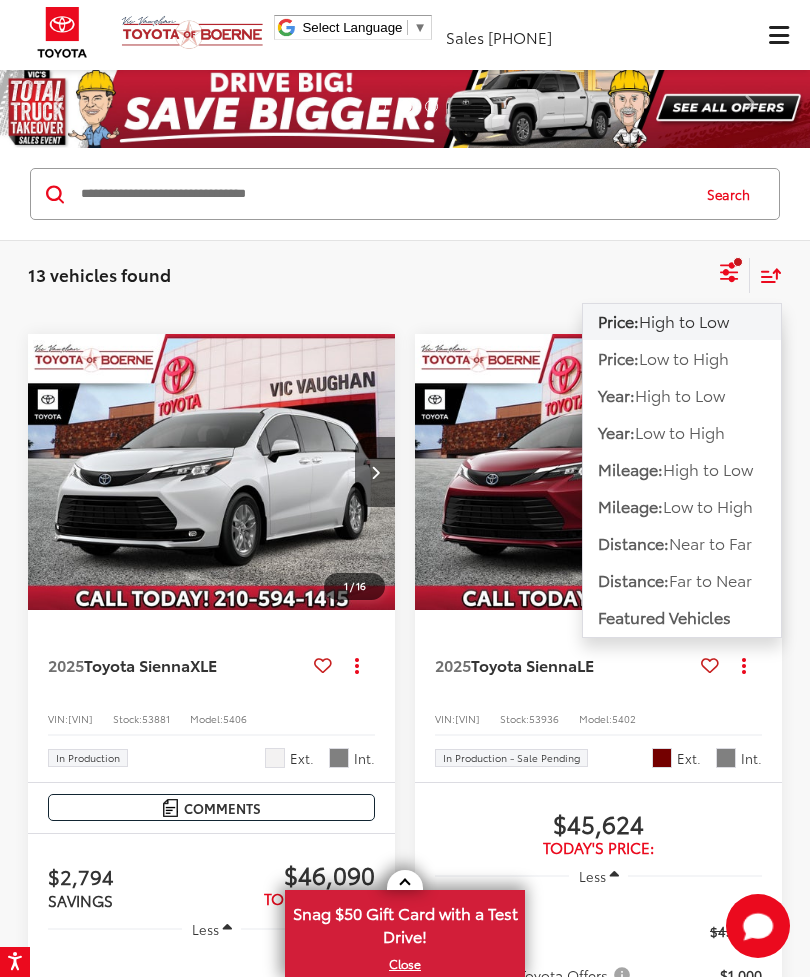 click 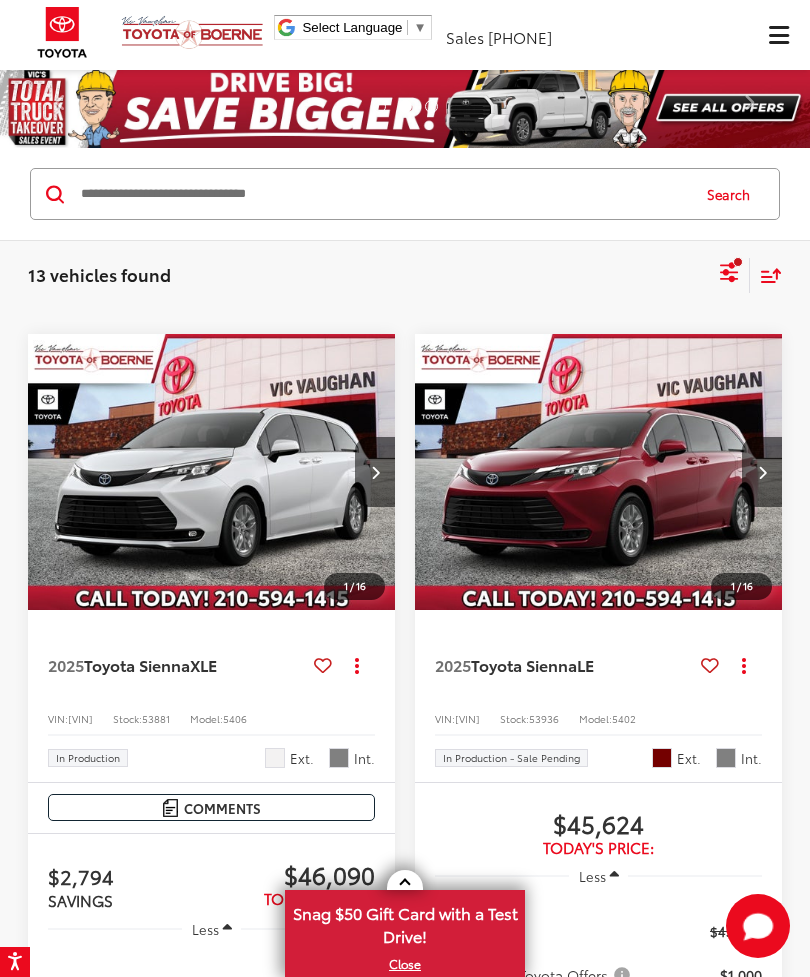 click 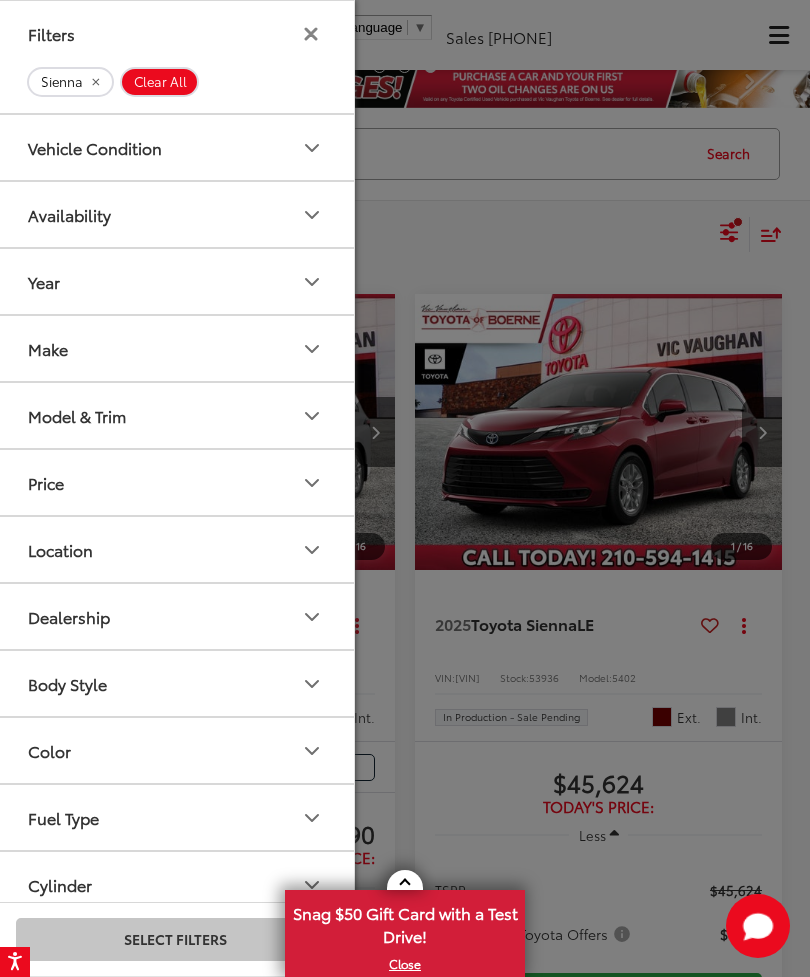 click 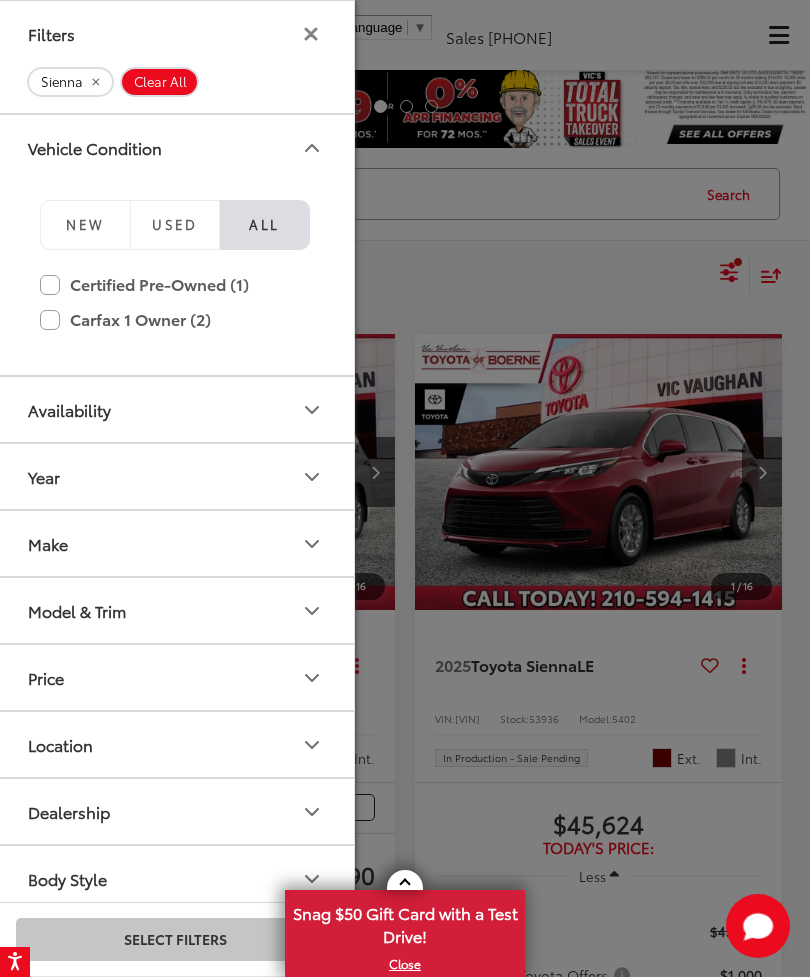 click 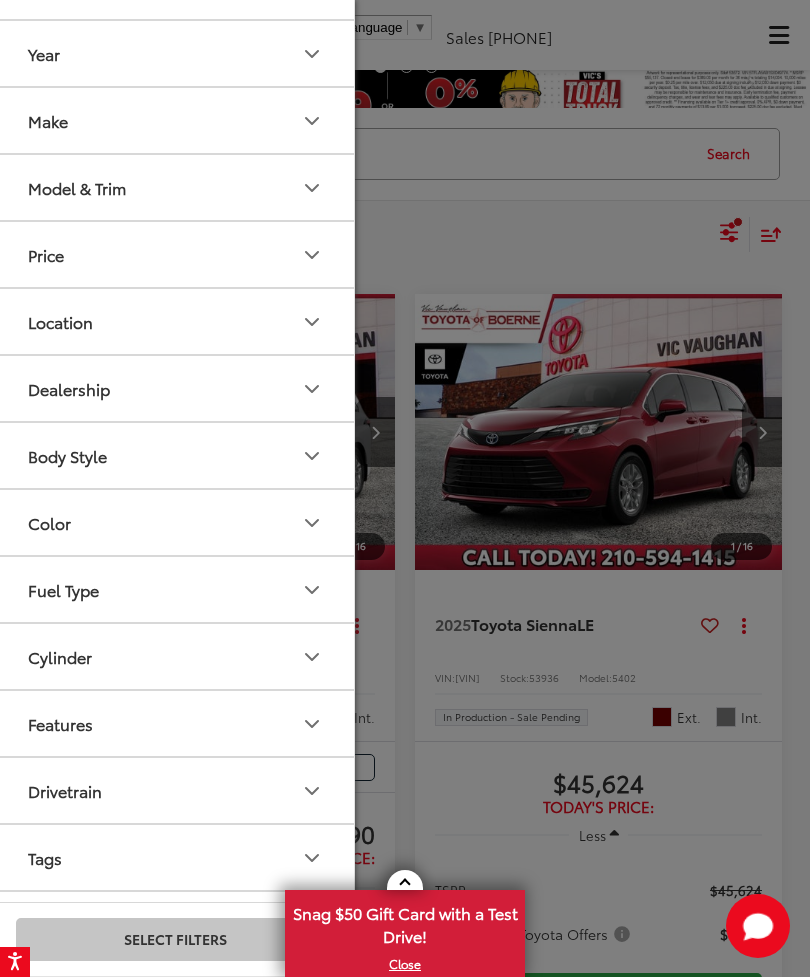 scroll, scrollTop: 234, scrollLeft: 0, axis: vertical 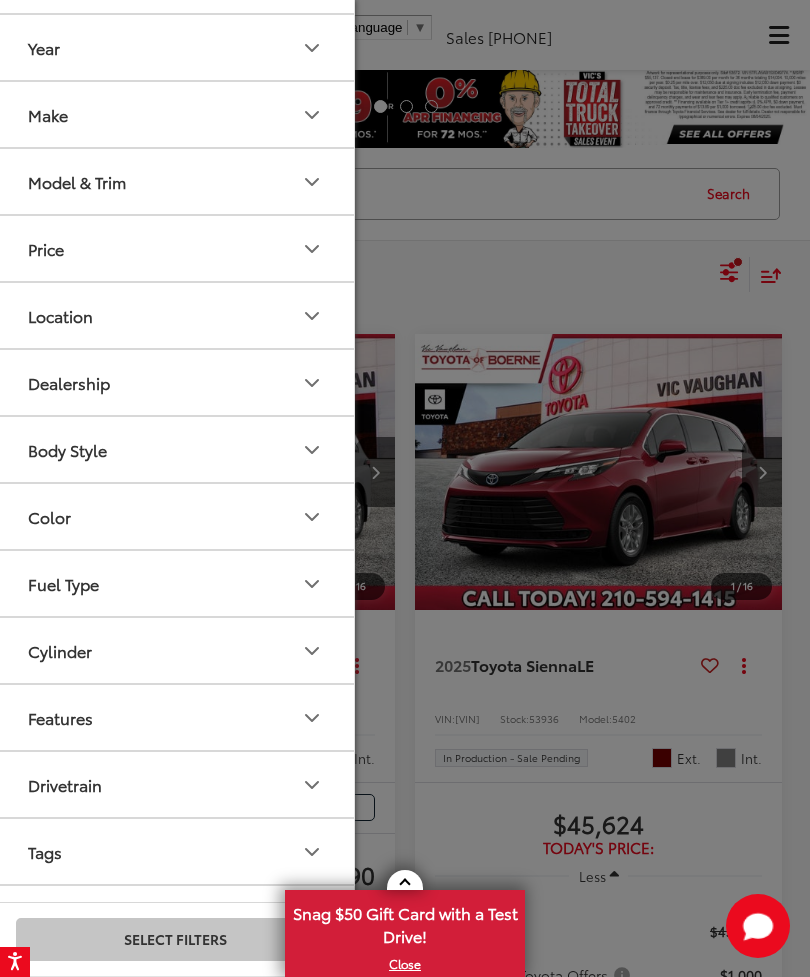 click 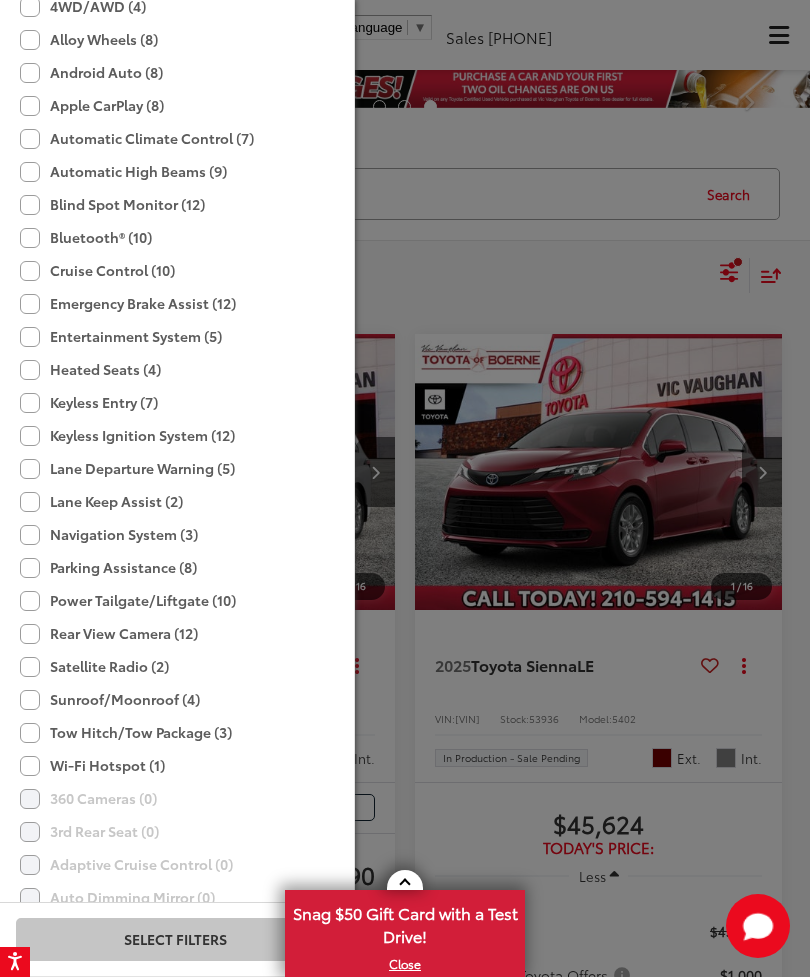 scroll, scrollTop: 1059, scrollLeft: 0, axis: vertical 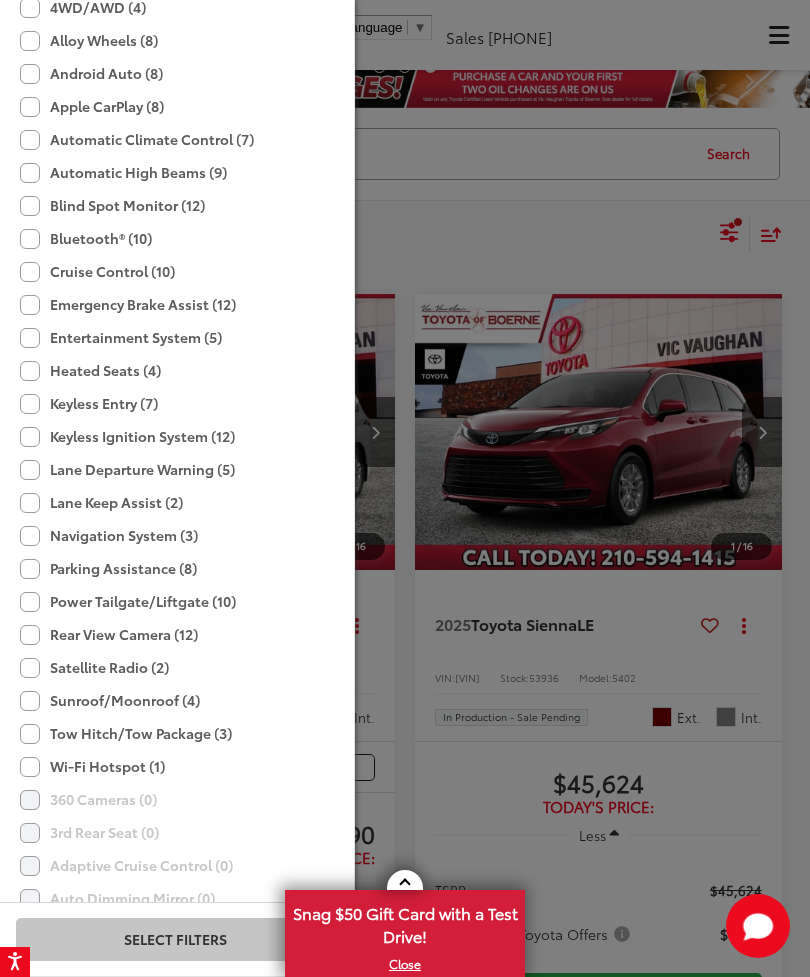 click on "Entertainment System (5)" 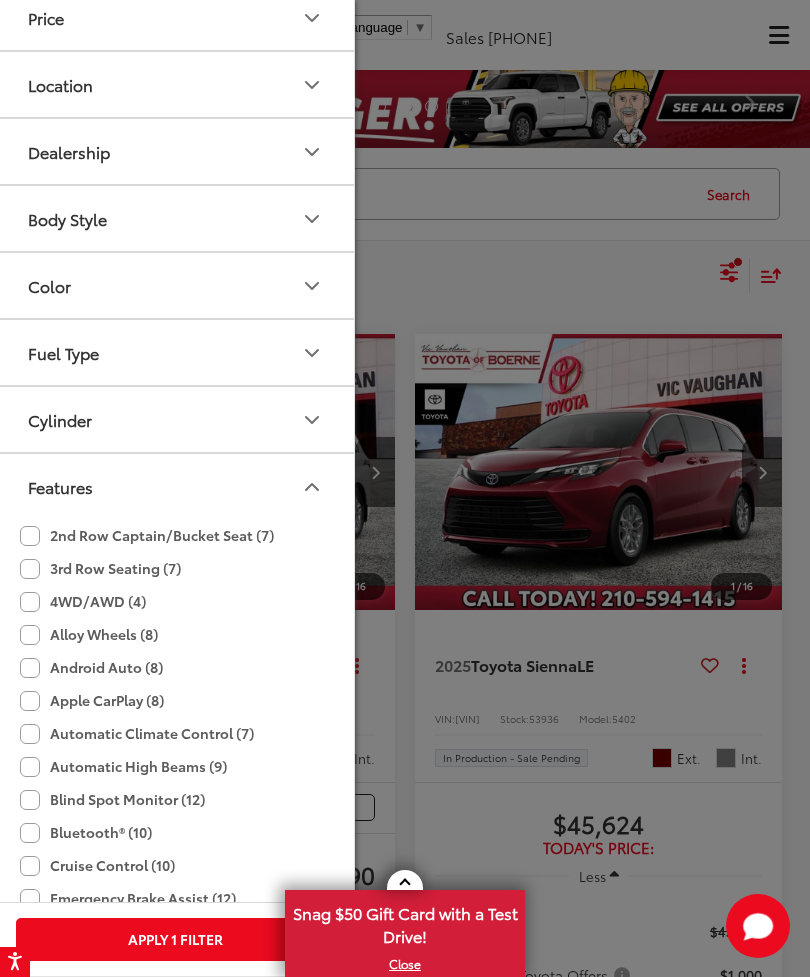 scroll, scrollTop: 475, scrollLeft: 0, axis: vertical 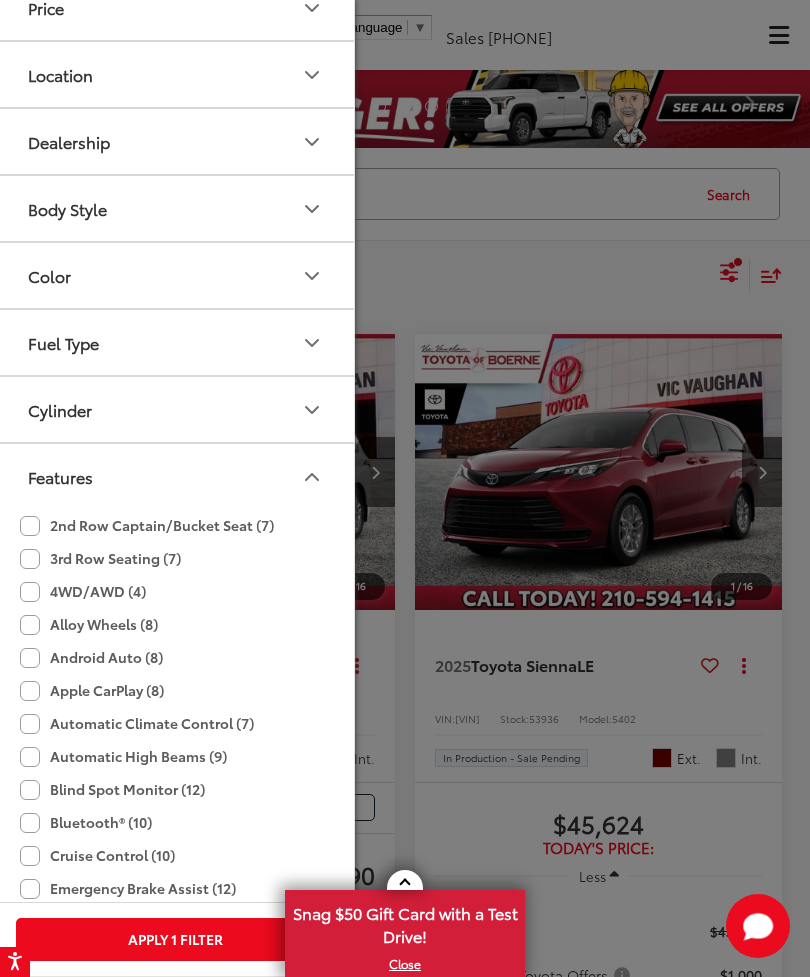 click 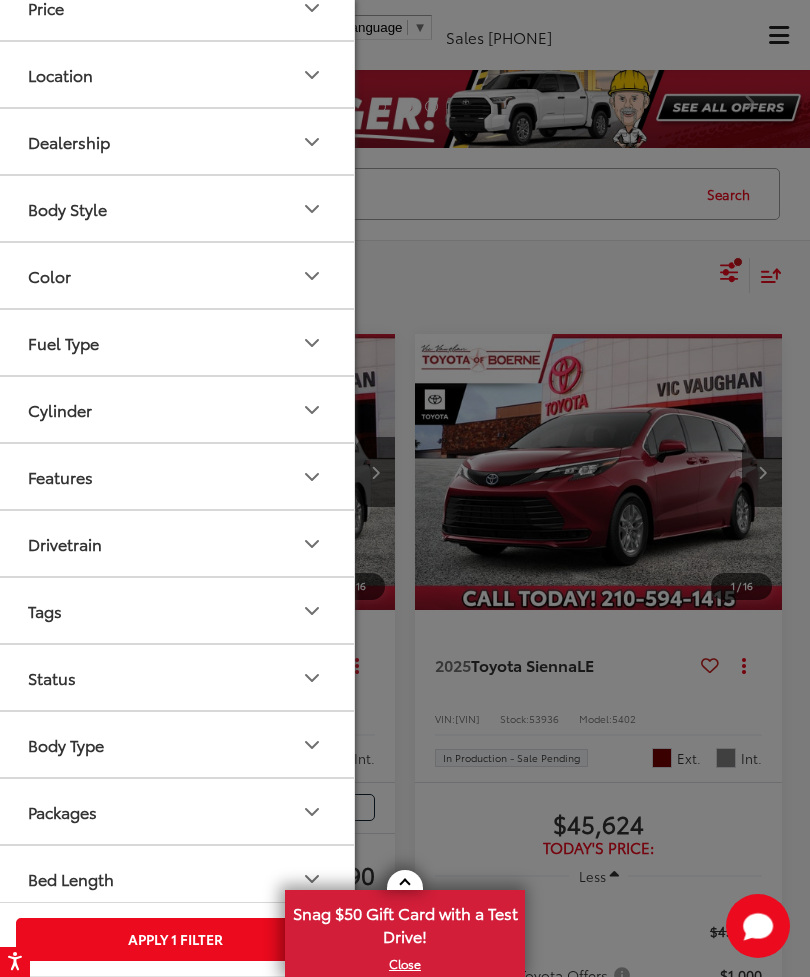 click at bounding box center (405, 488) 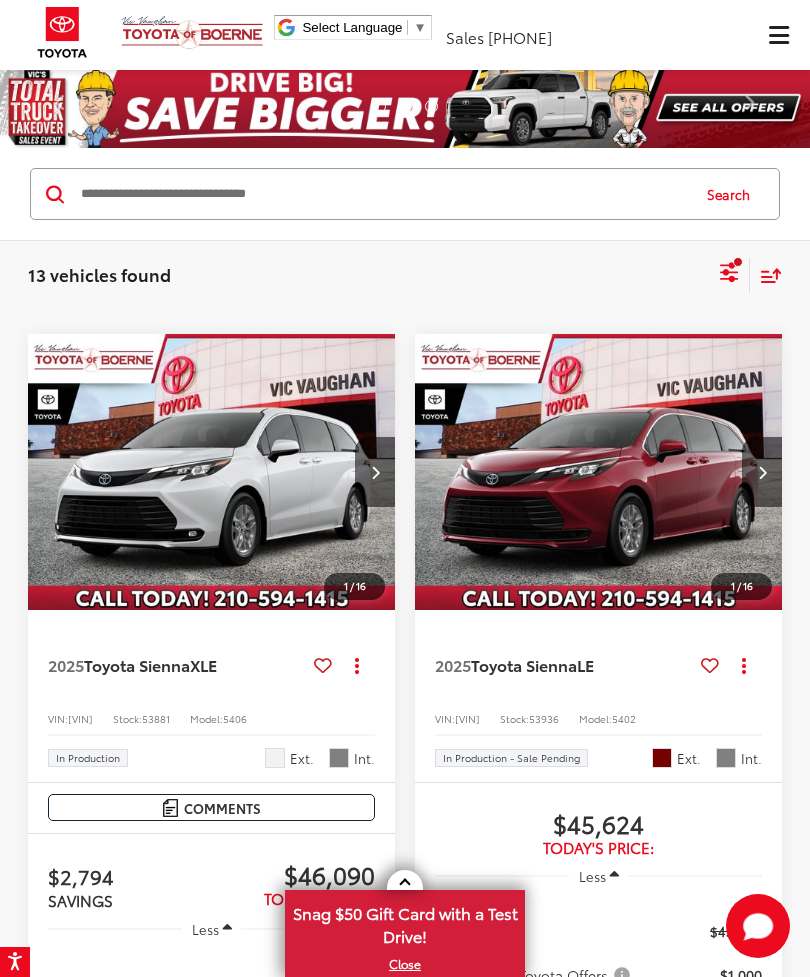 scroll, scrollTop: 422, scrollLeft: 0, axis: vertical 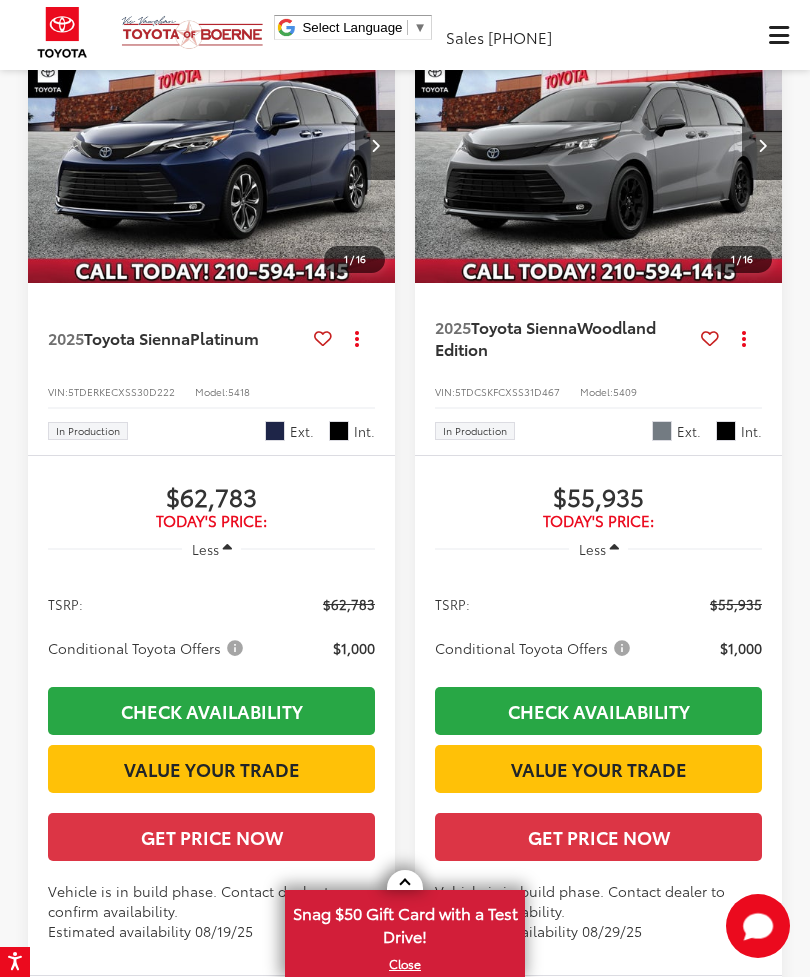 click at bounding box center (599, 146) 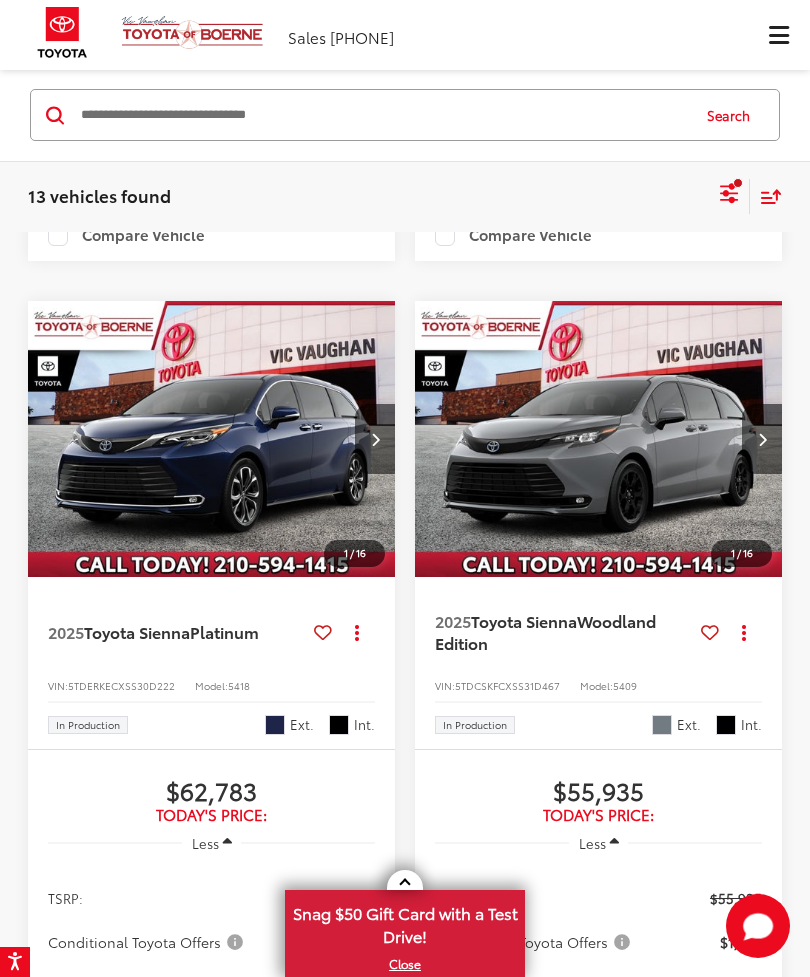 scroll, scrollTop: 2675, scrollLeft: 0, axis: vertical 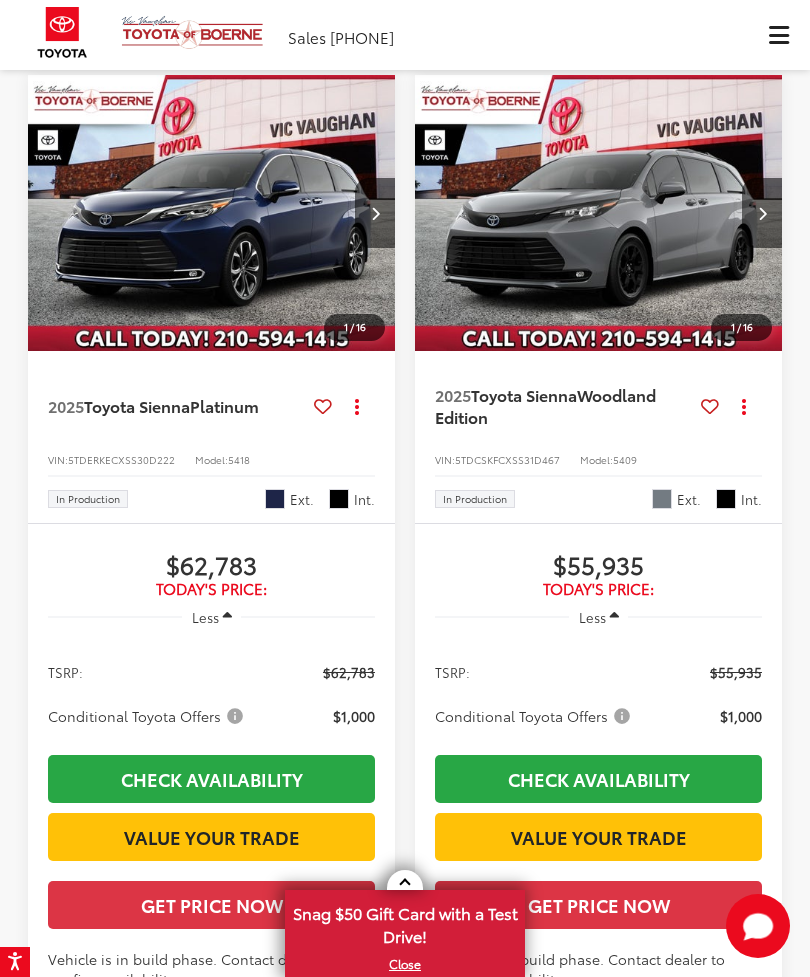 click at bounding box center [212, 214] 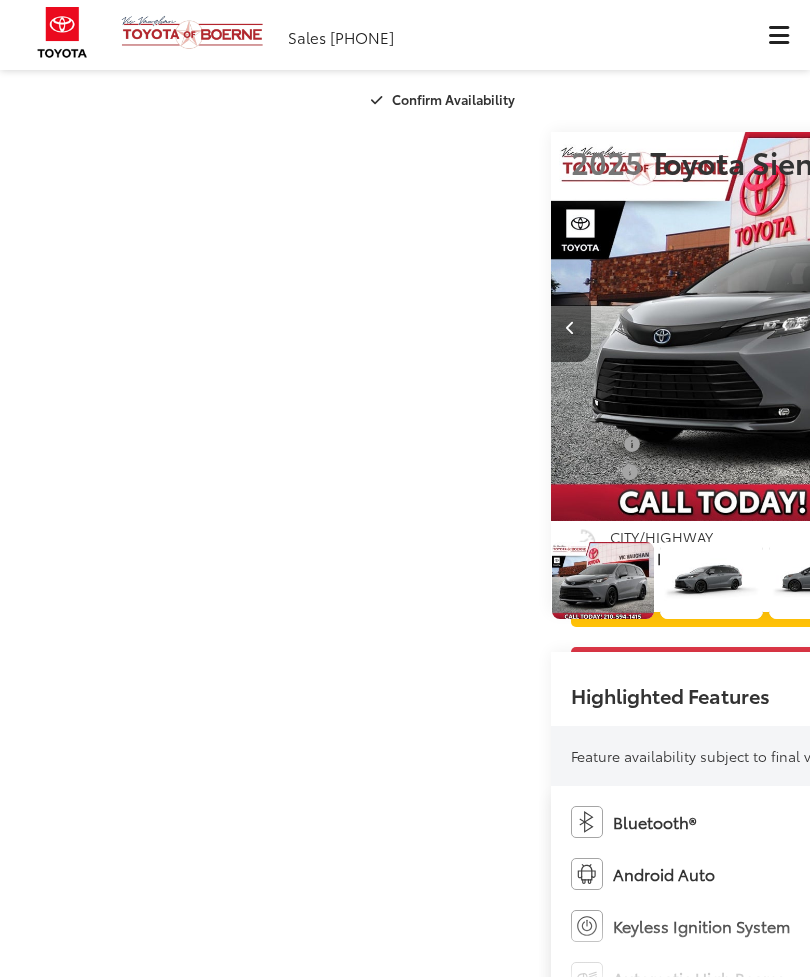click at bounding box center [1049, 328] 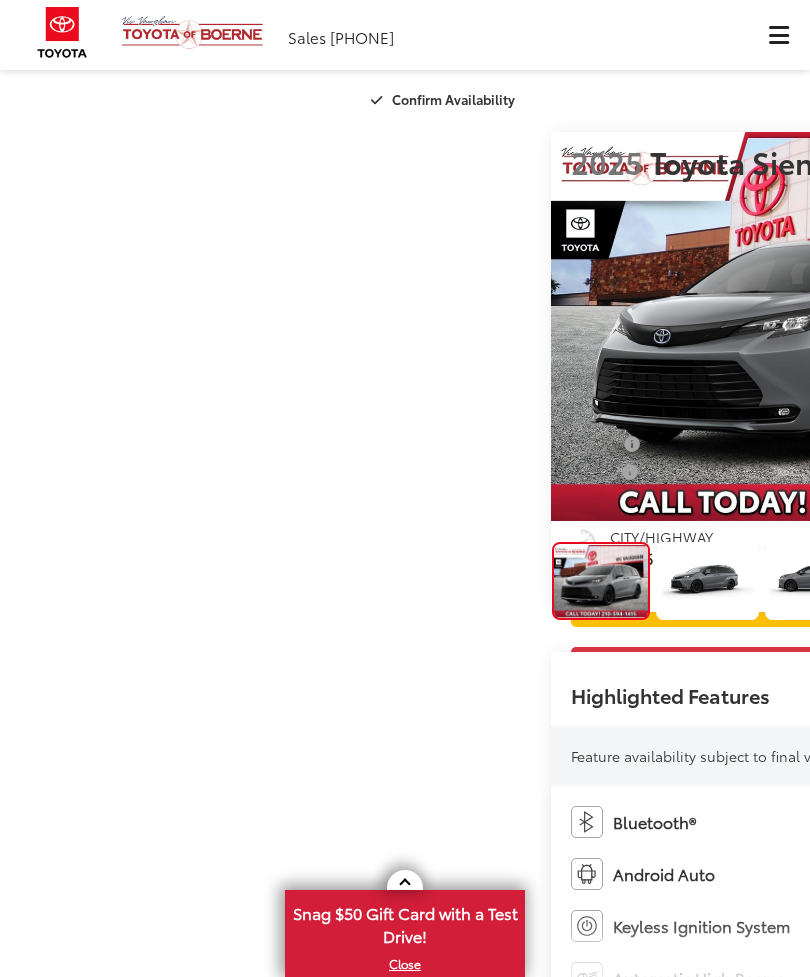 scroll, scrollTop: 0, scrollLeft: 0, axis: both 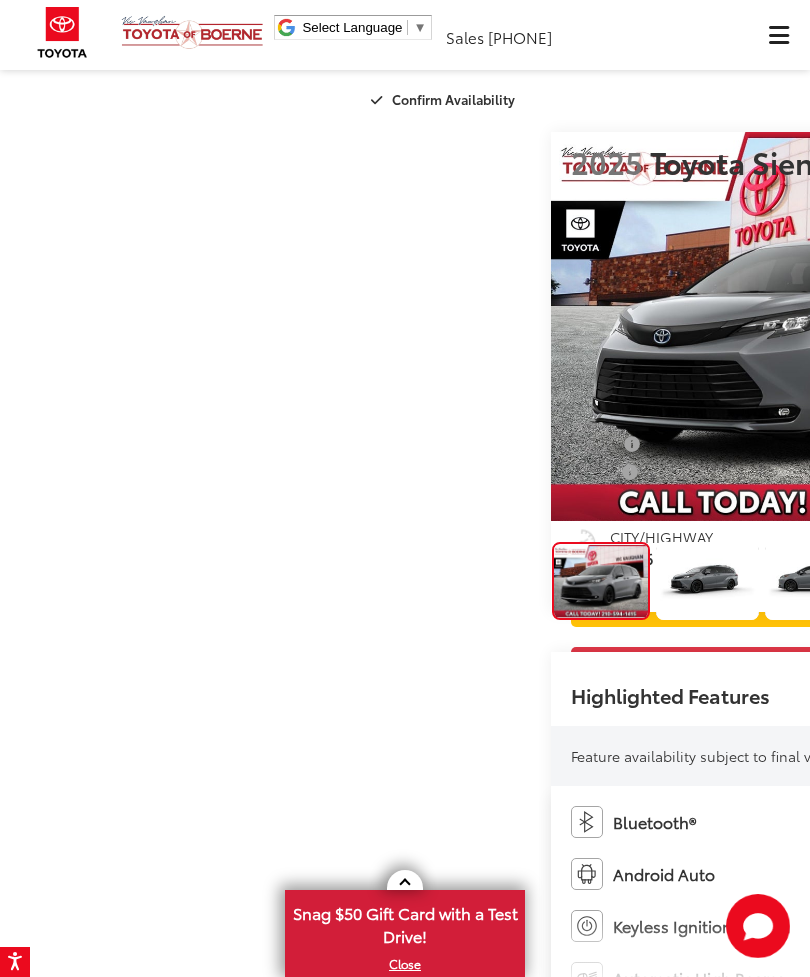 click at bounding box center [1034, 581] 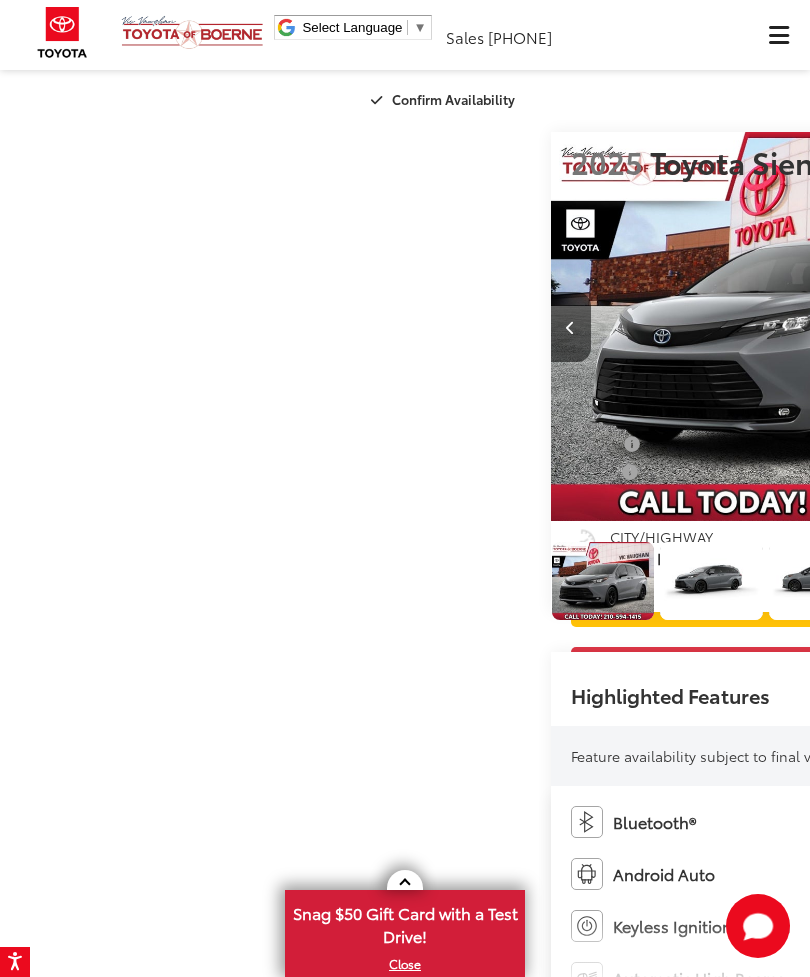 scroll, scrollTop: 0, scrollLeft: 3240, axis: horizontal 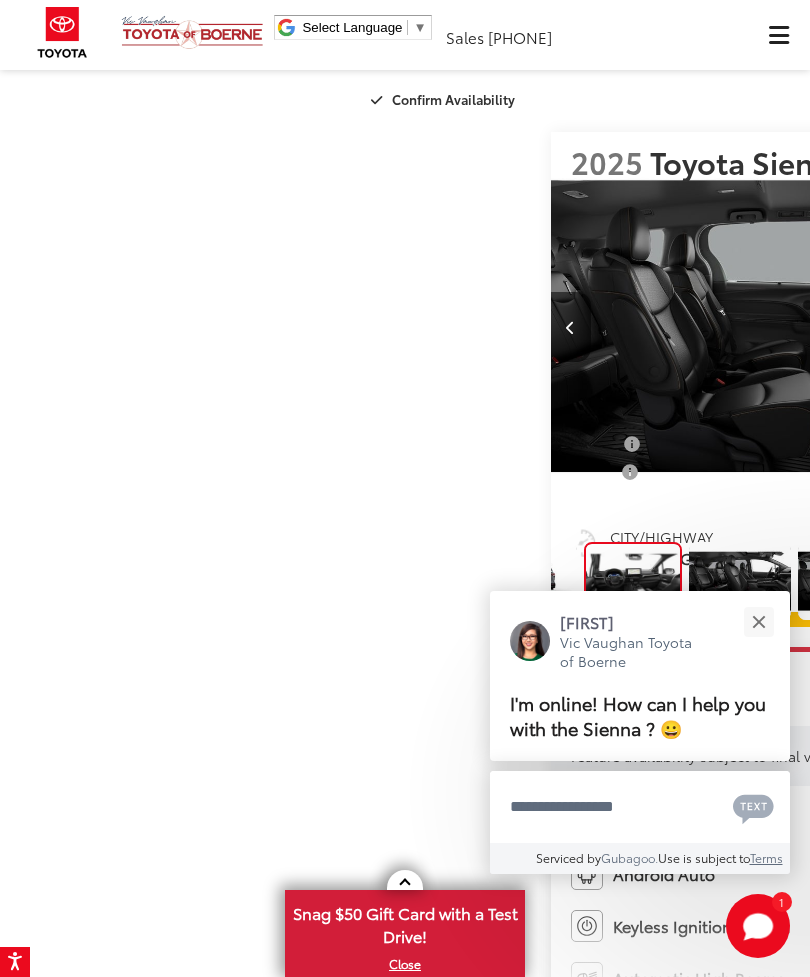 click at bounding box center (758, 622) 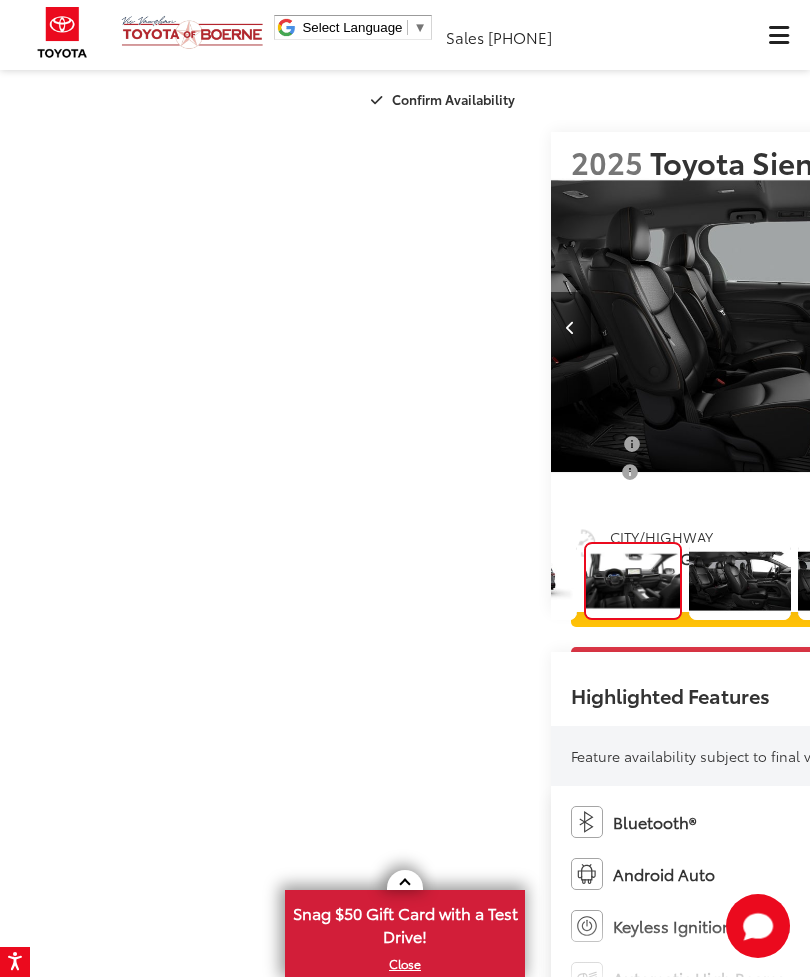 click at bounding box center [1050, 327] 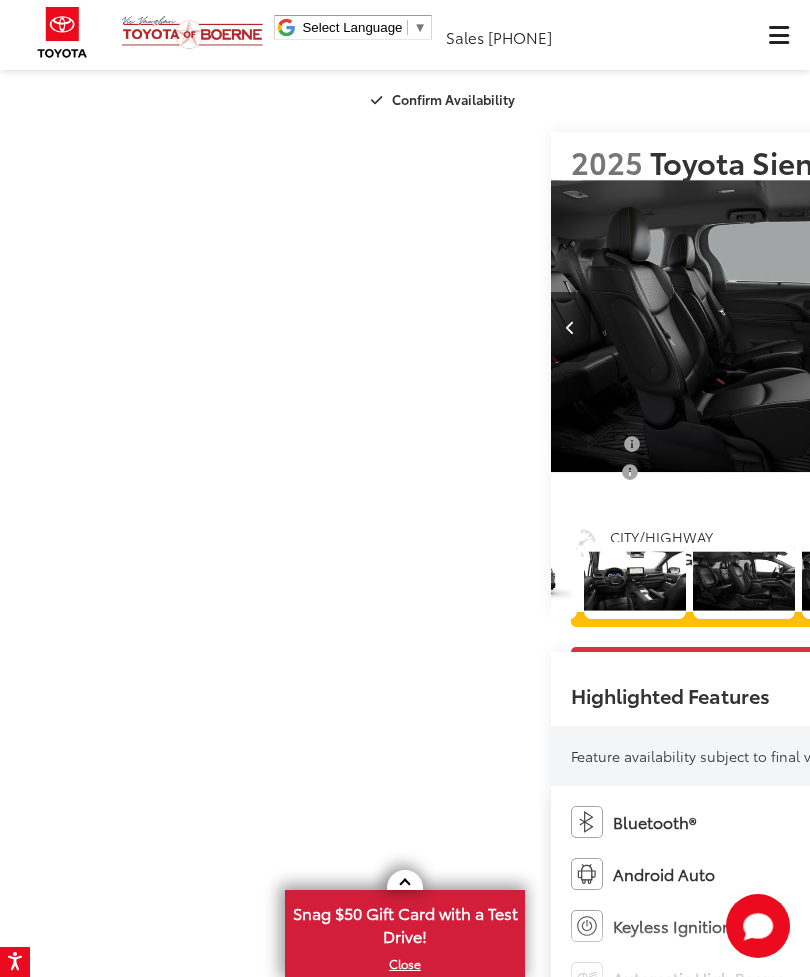 scroll, scrollTop: 0, scrollLeft: 403, axis: horizontal 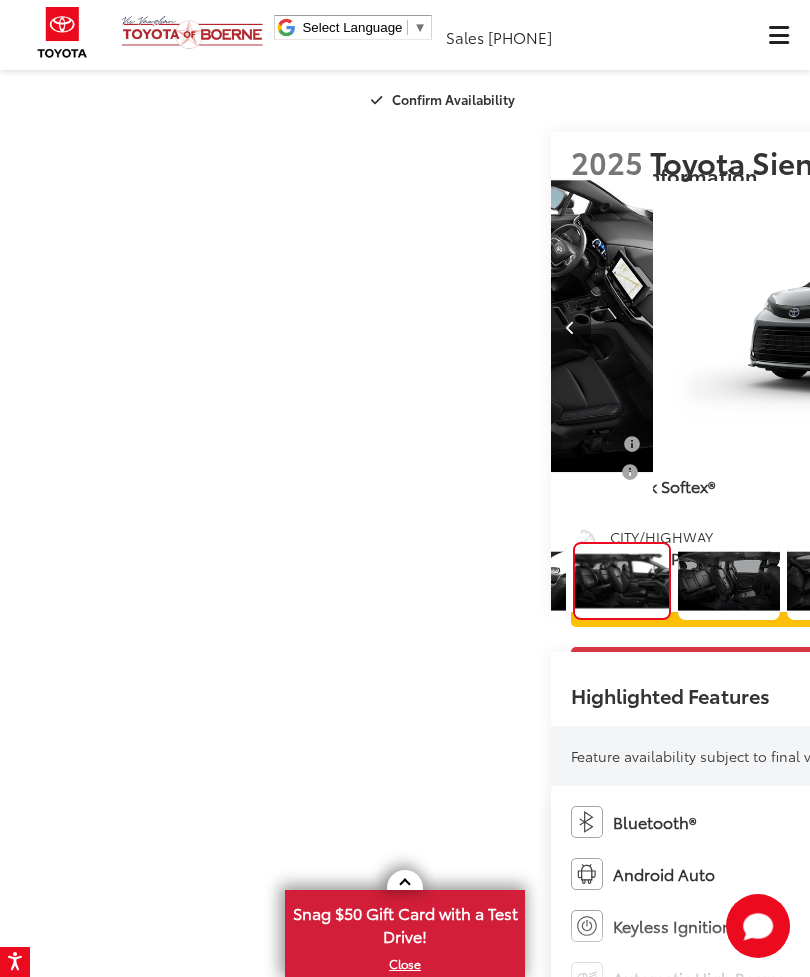 click at bounding box center [1050, 327] 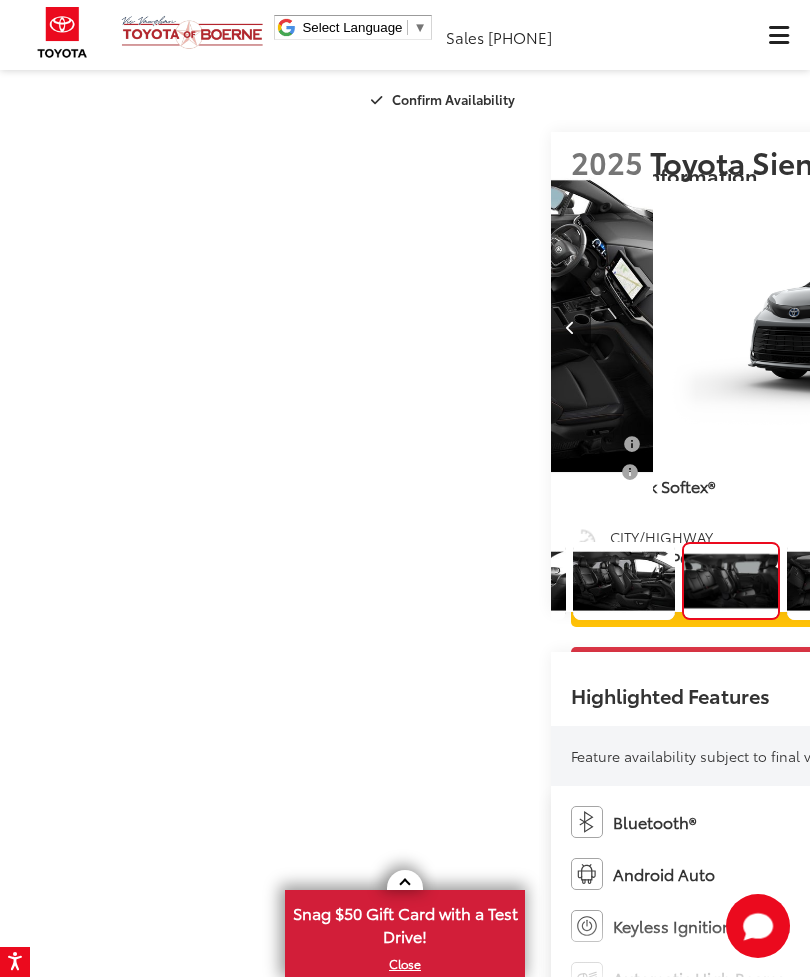 scroll, scrollTop: 0, scrollLeft: 4387, axis: horizontal 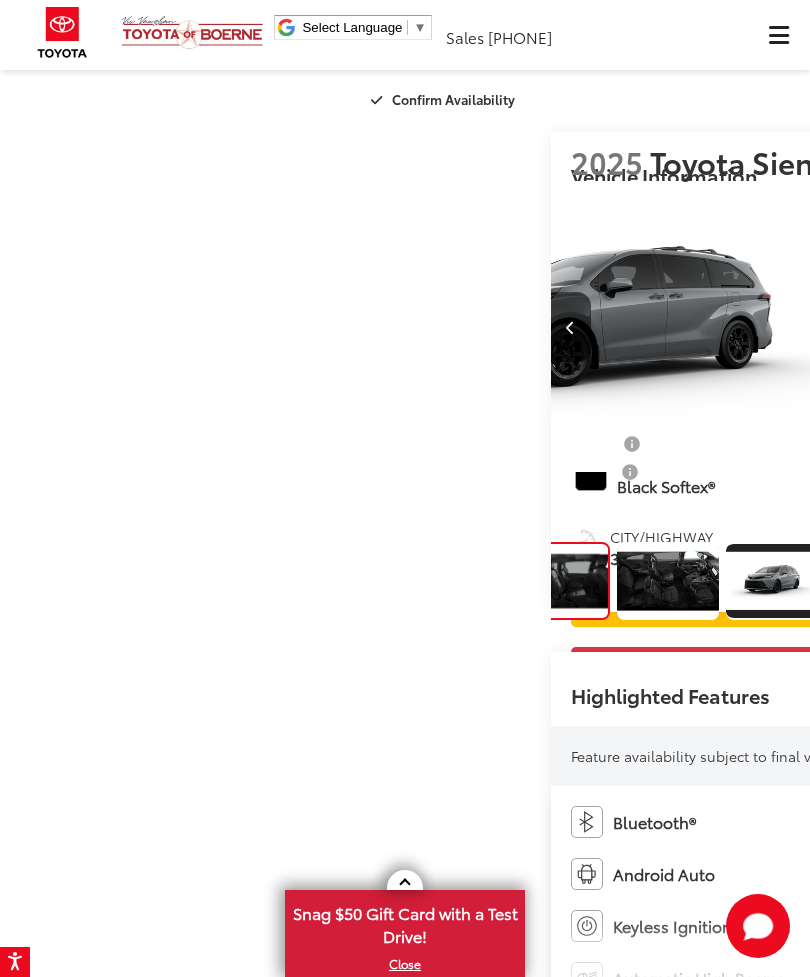 click at bounding box center [1050, 327] 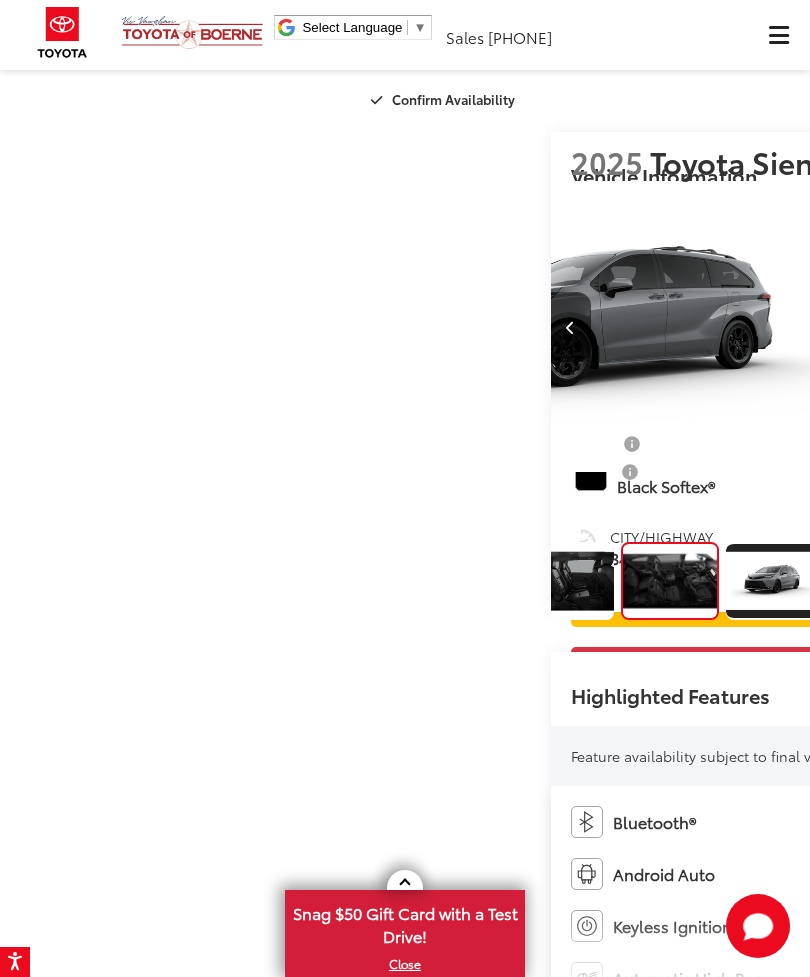 scroll, scrollTop: 0, scrollLeft: 5129, axis: horizontal 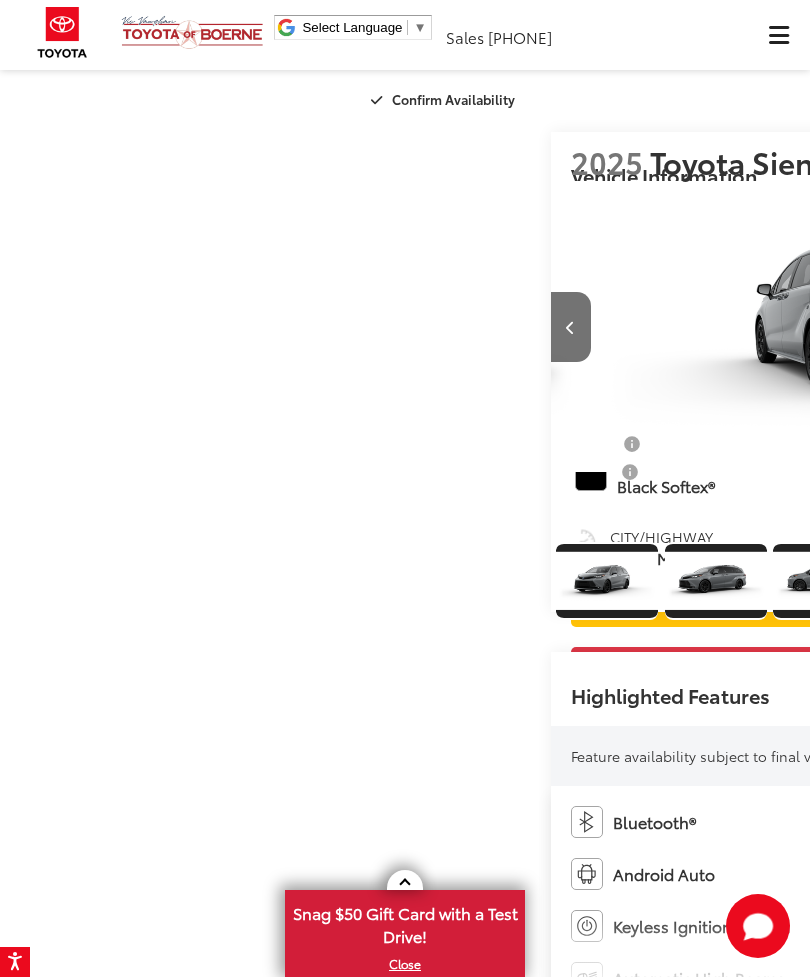 click at bounding box center (1050, 327) 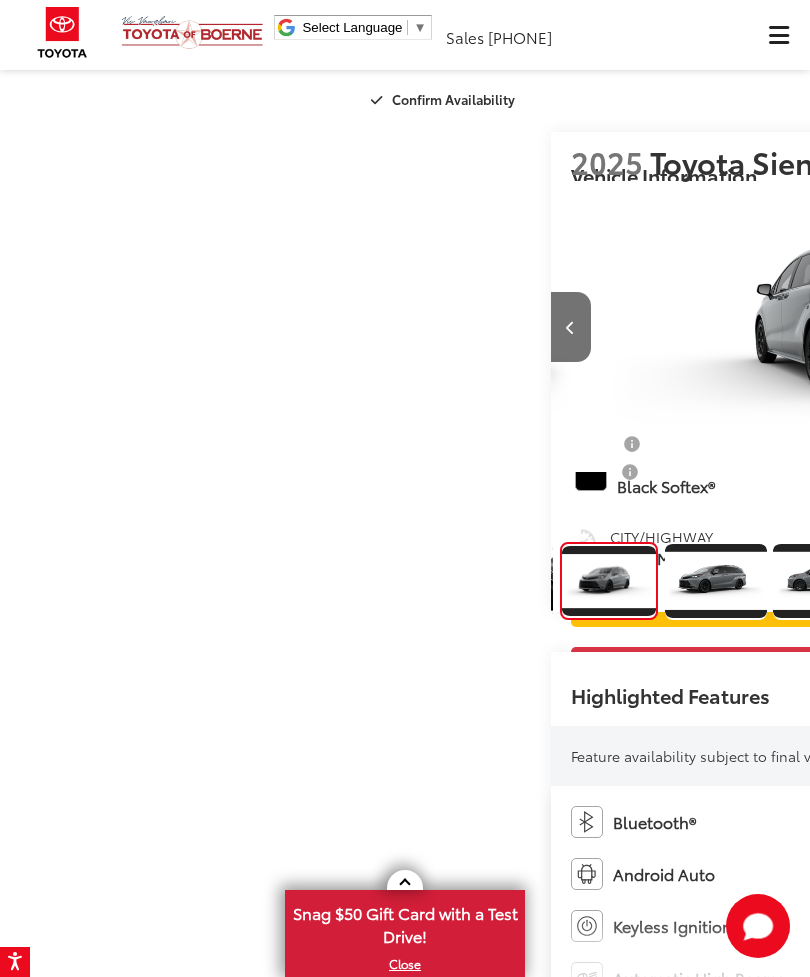 scroll, scrollTop: 0, scrollLeft: 6360, axis: horizontal 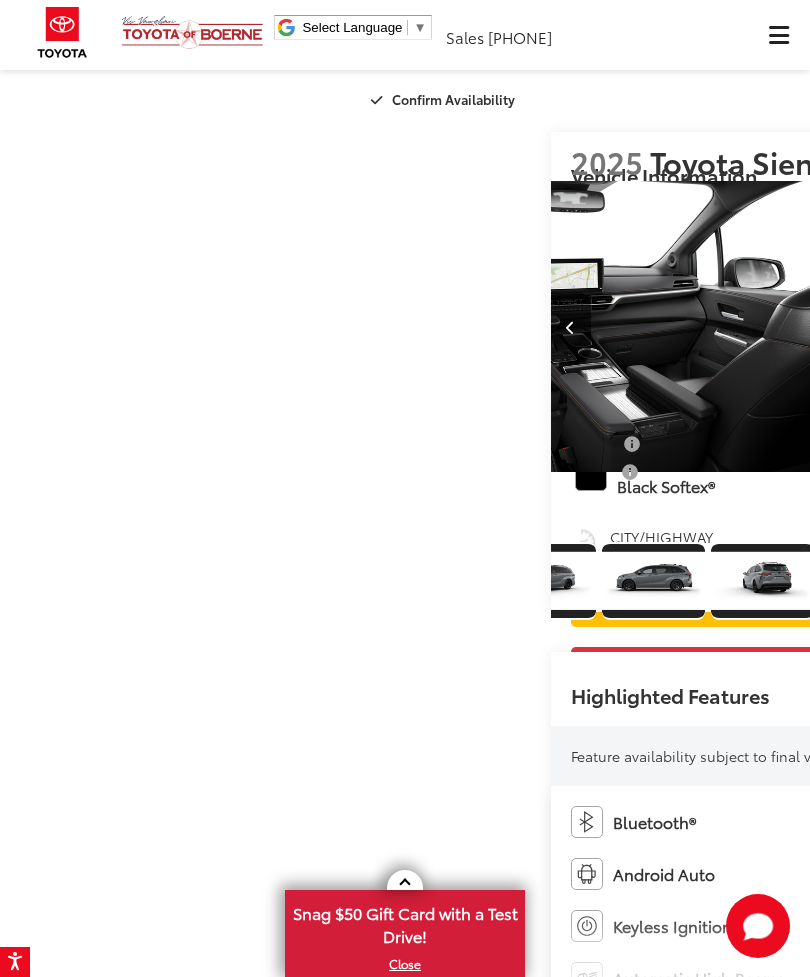click at bounding box center (1049, 328) 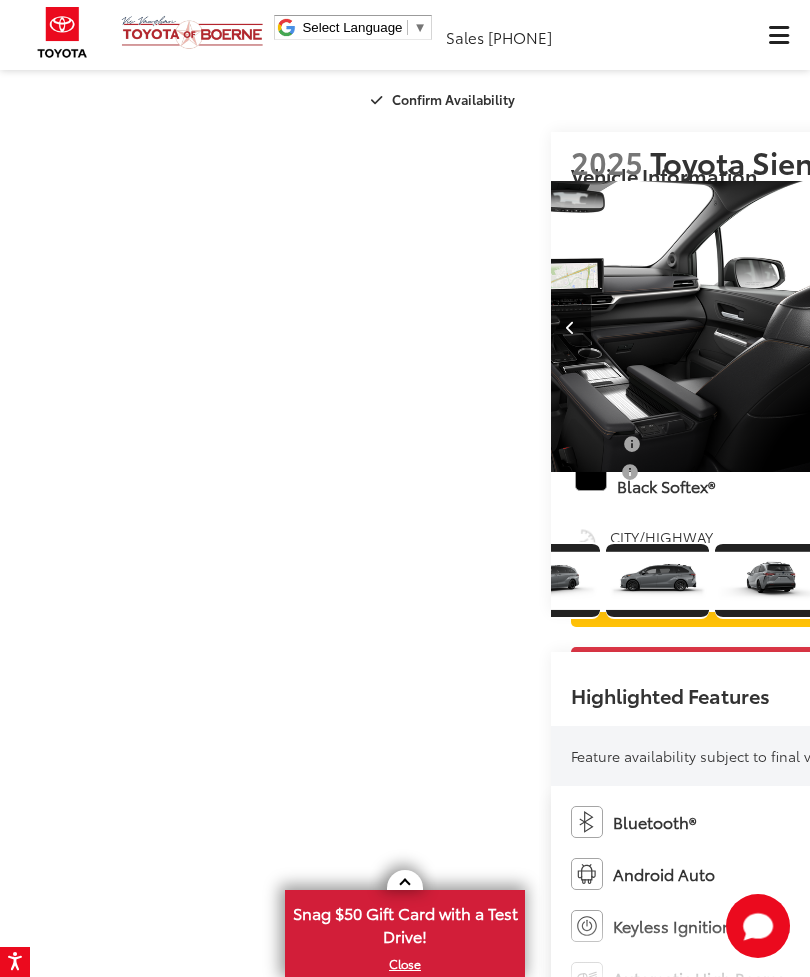 scroll, scrollTop: 0, scrollLeft: 1097, axis: horizontal 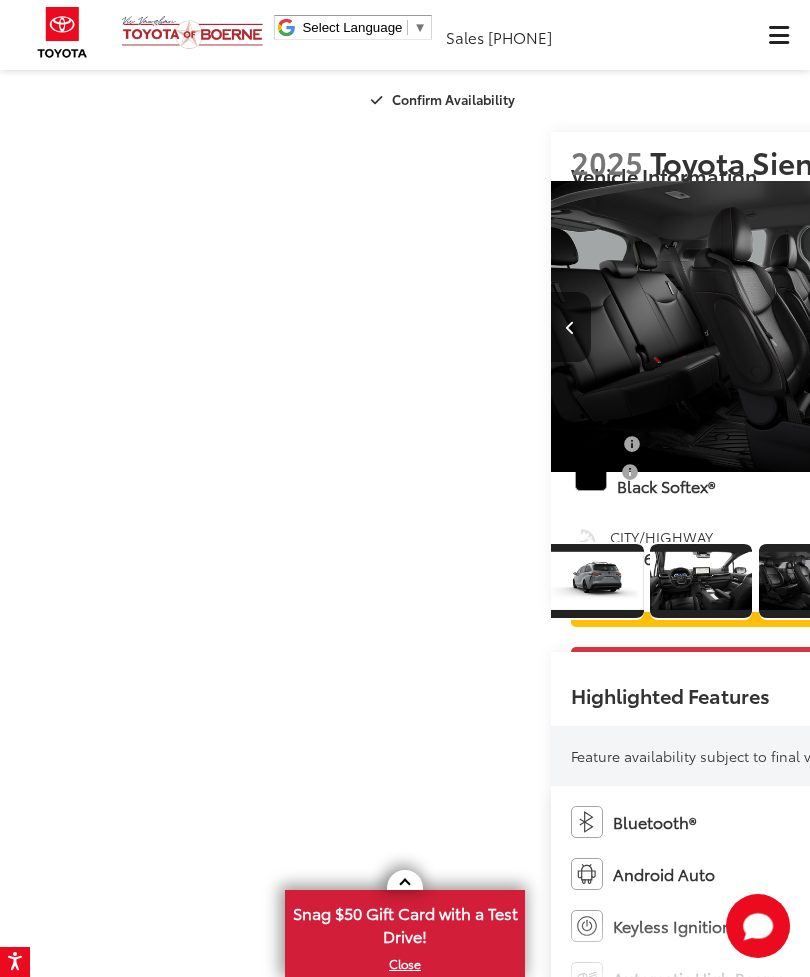 click at bounding box center [1050, 327] 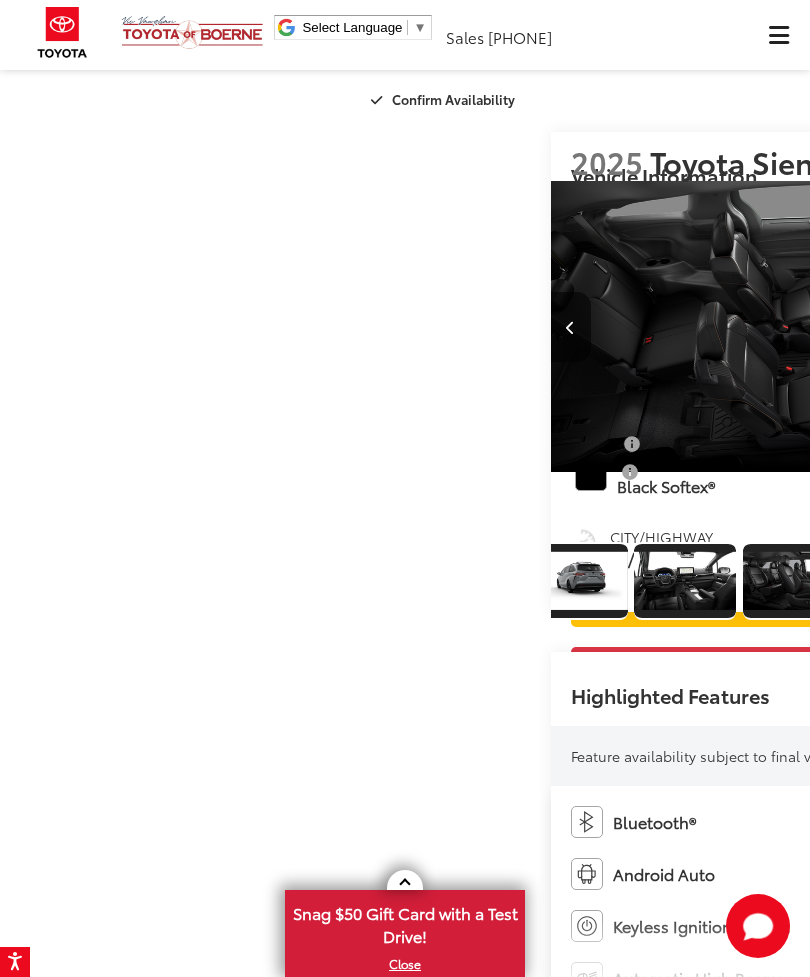 click at bounding box center (1050, 327) 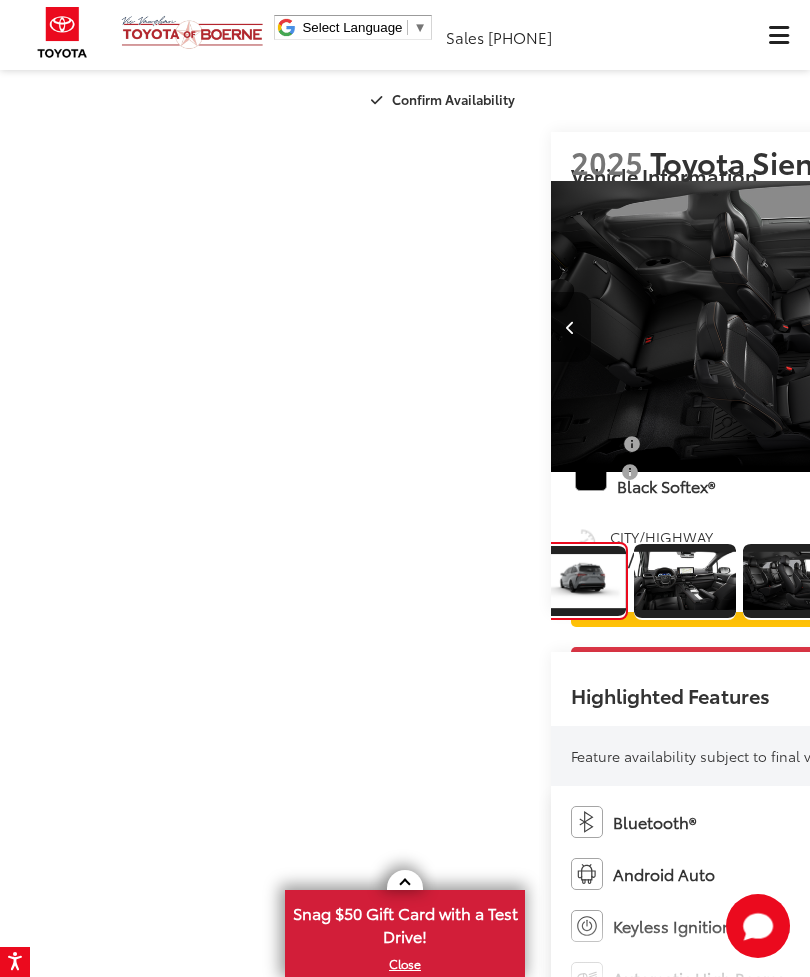 click at bounding box center [1050, 327] 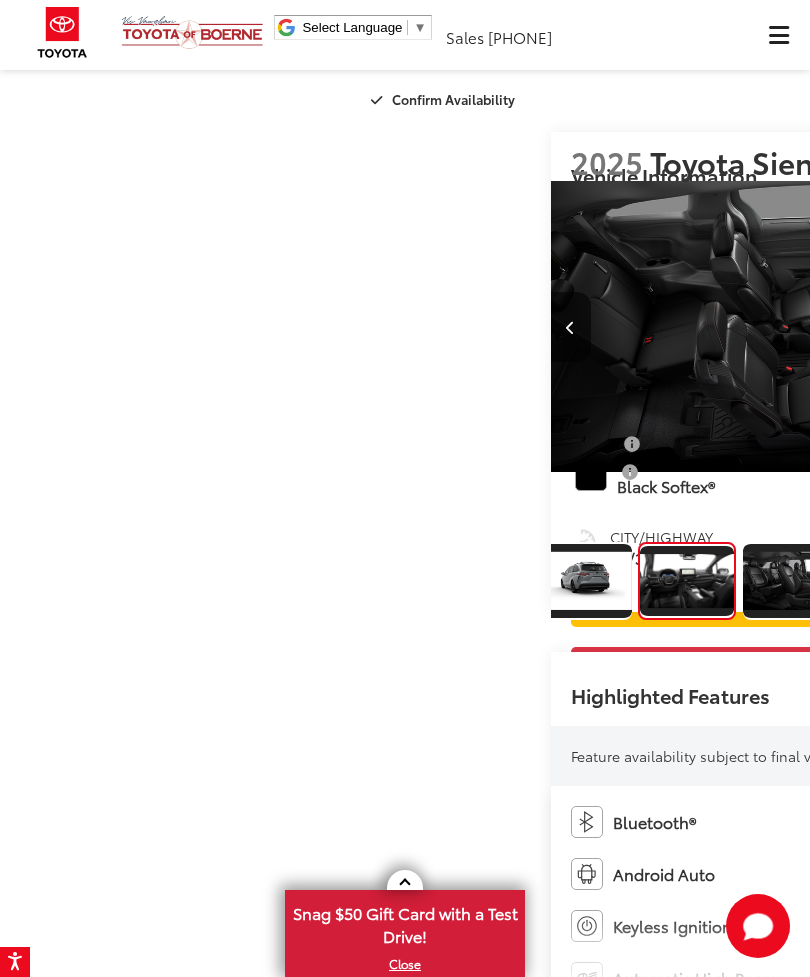 click at bounding box center (1049, 328) 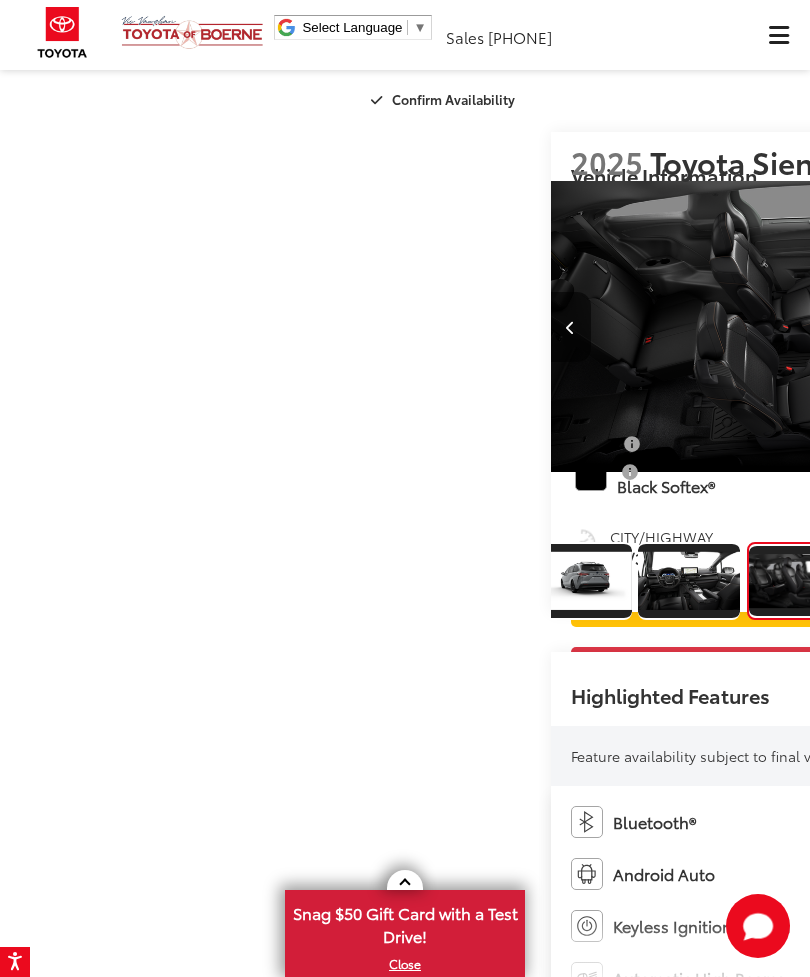 click at bounding box center (1049, 328) 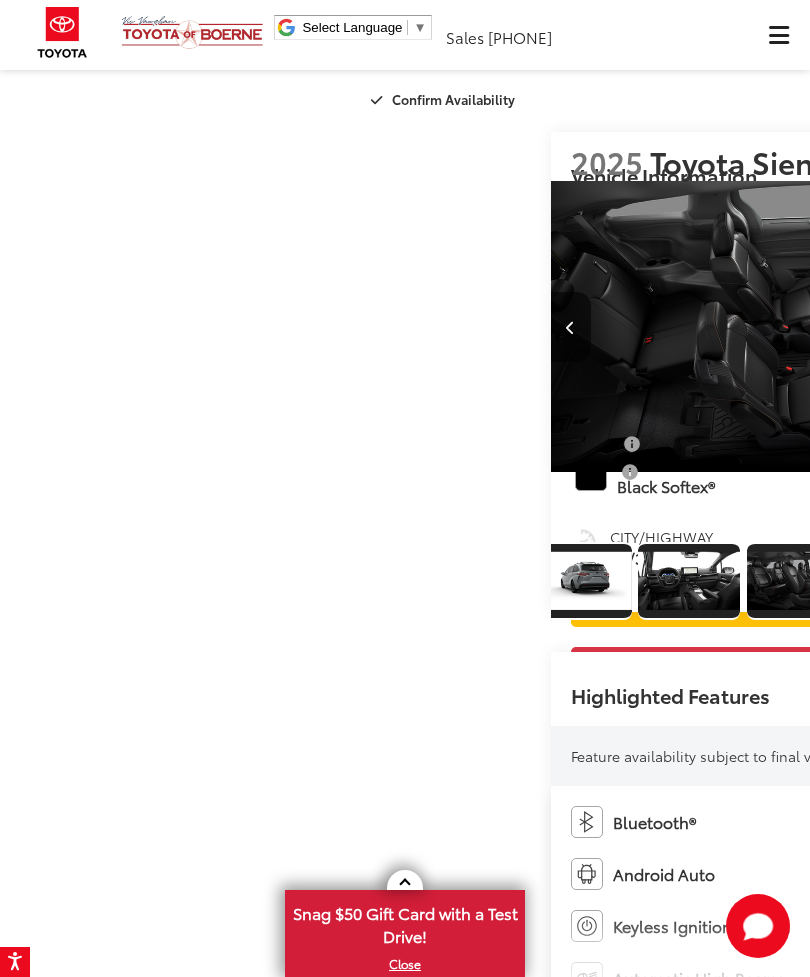 click at bounding box center [1050, 327] 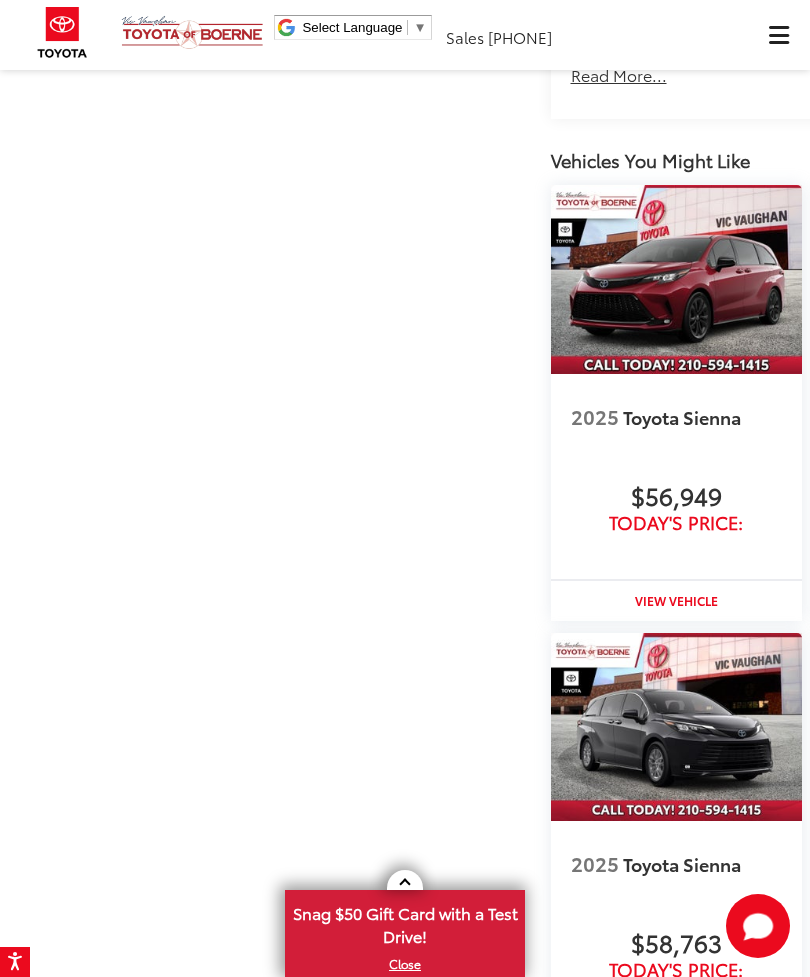 click on "View More Highlights..." at bounding box center [659, -1189] 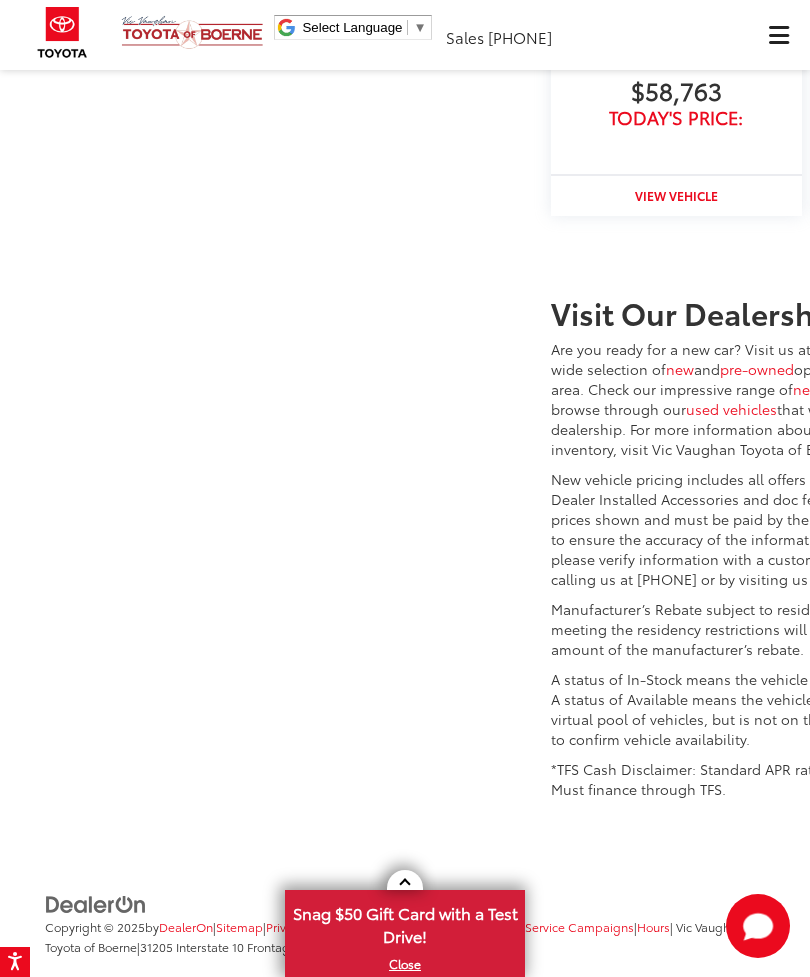 click on "Interior" at bounding box center (705, -1313) 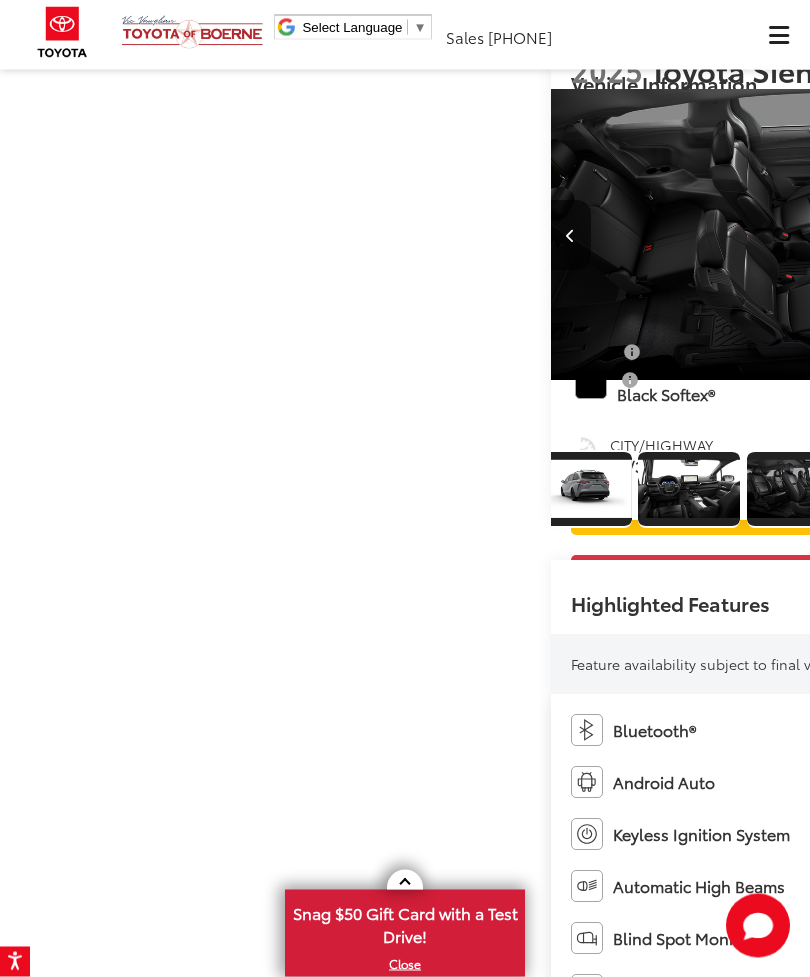 scroll, scrollTop: 33, scrollLeft: 0, axis: vertical 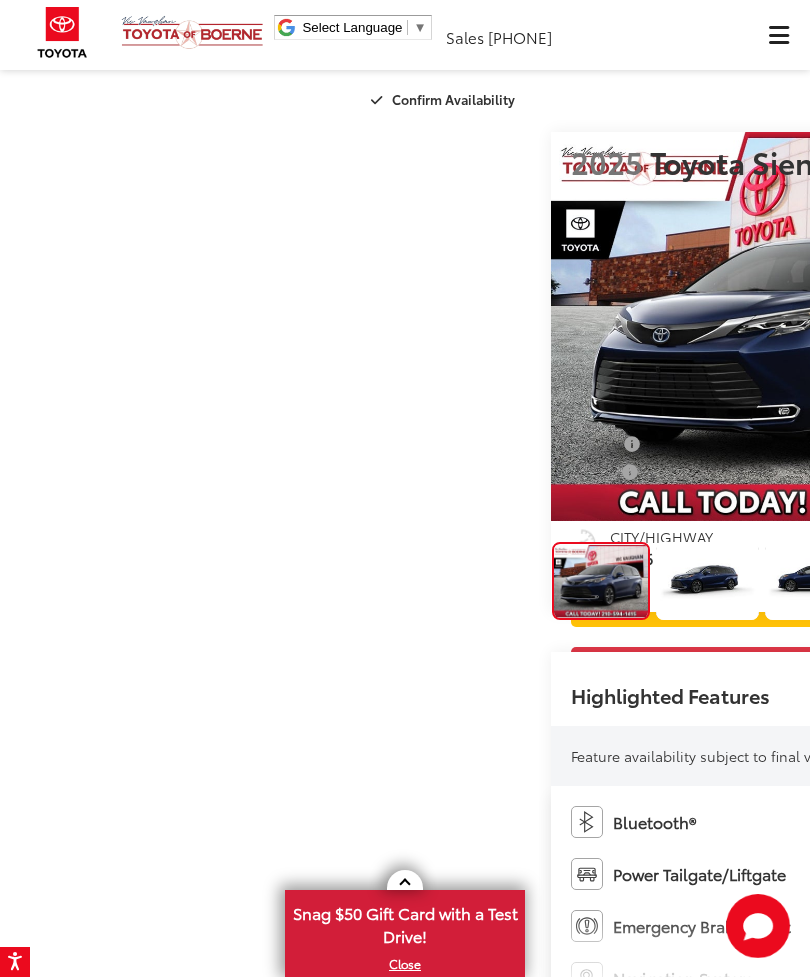 click at bounding box center [1049, 328] 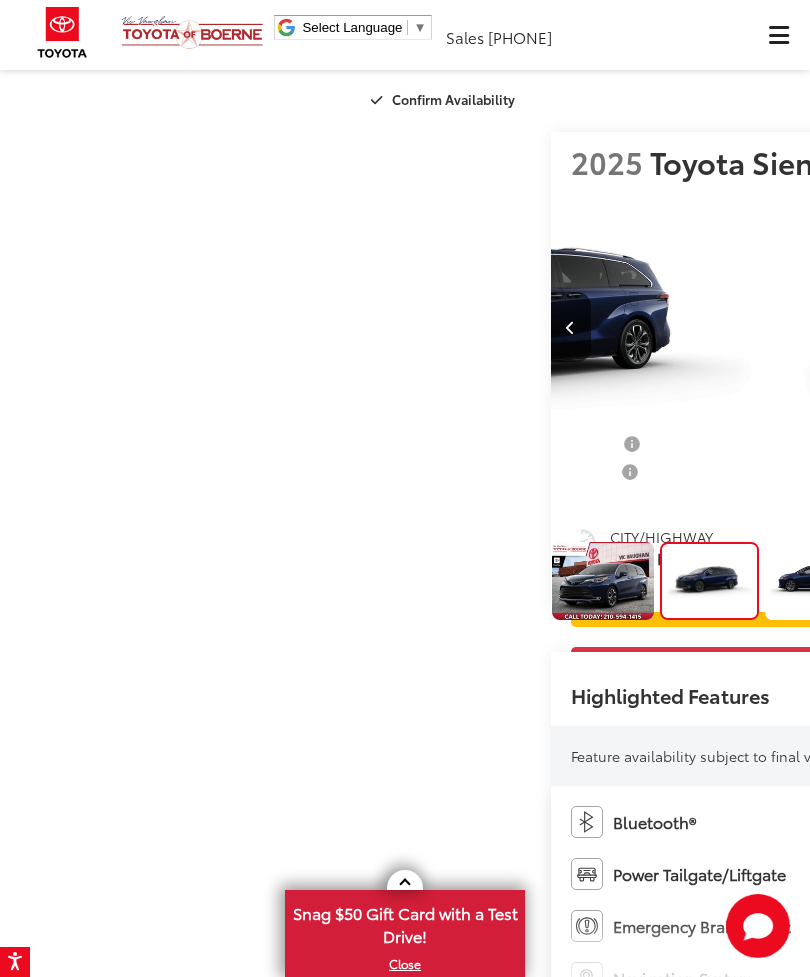 click at bounding box center (1050, 327) 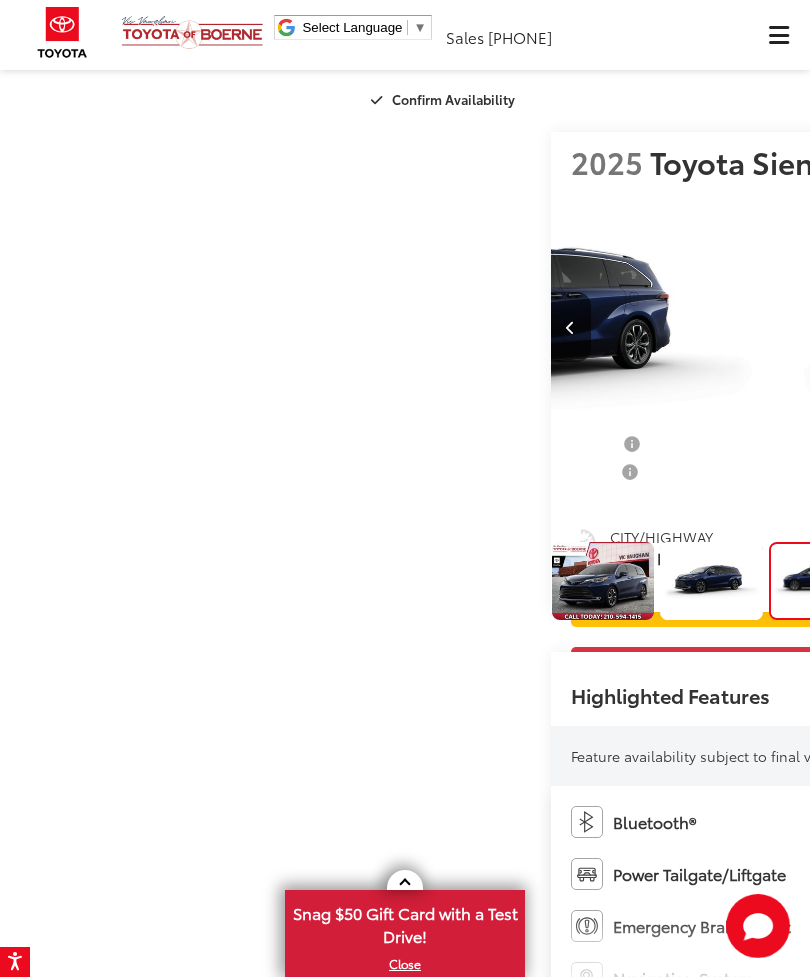 scroll, scrollTop: 0, scrollLeft: 1488, axis: horizontal 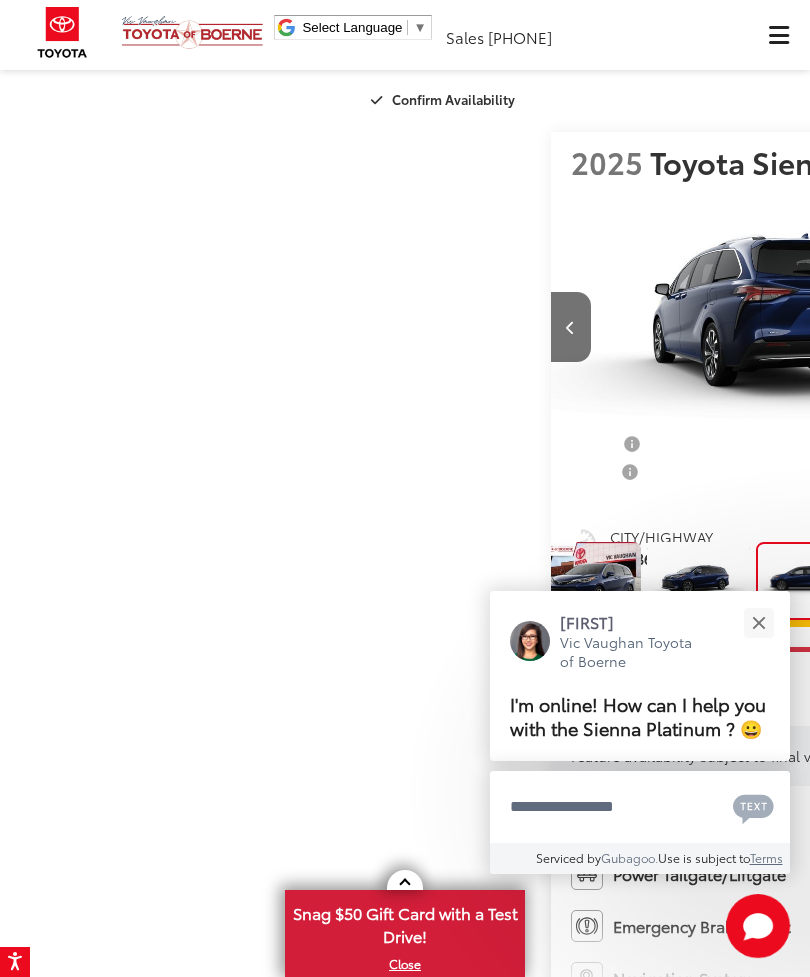 click at bounding box center [1050, 327] 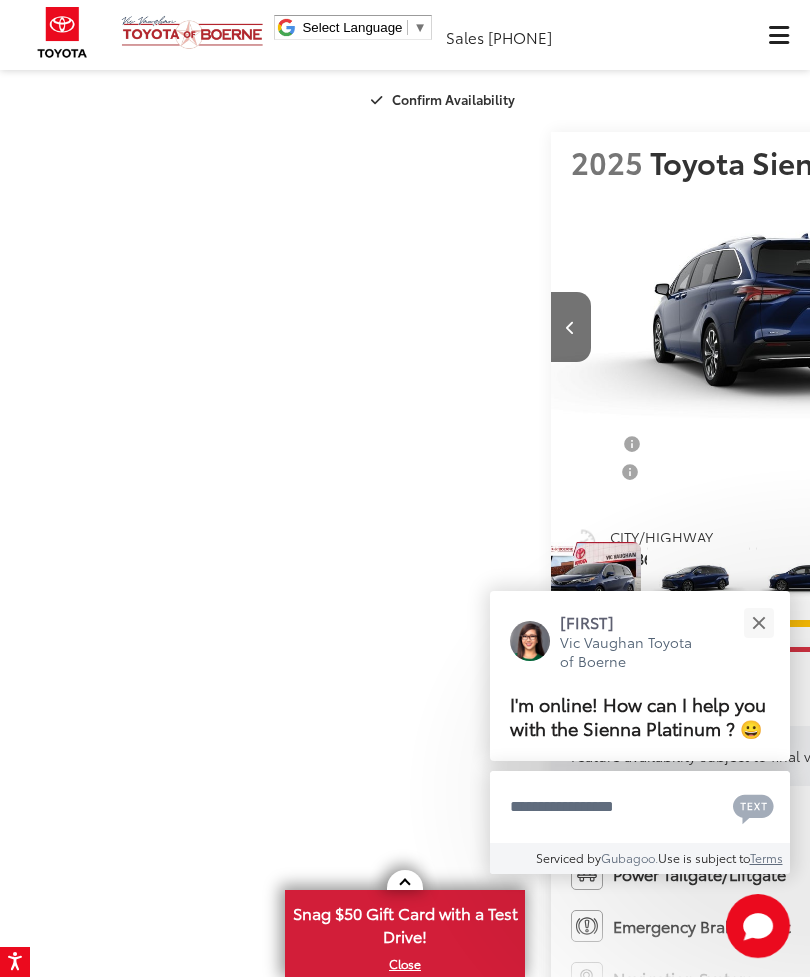 scroll, scrollTop: 0, scrollLeft: 2364, axis: horizontal 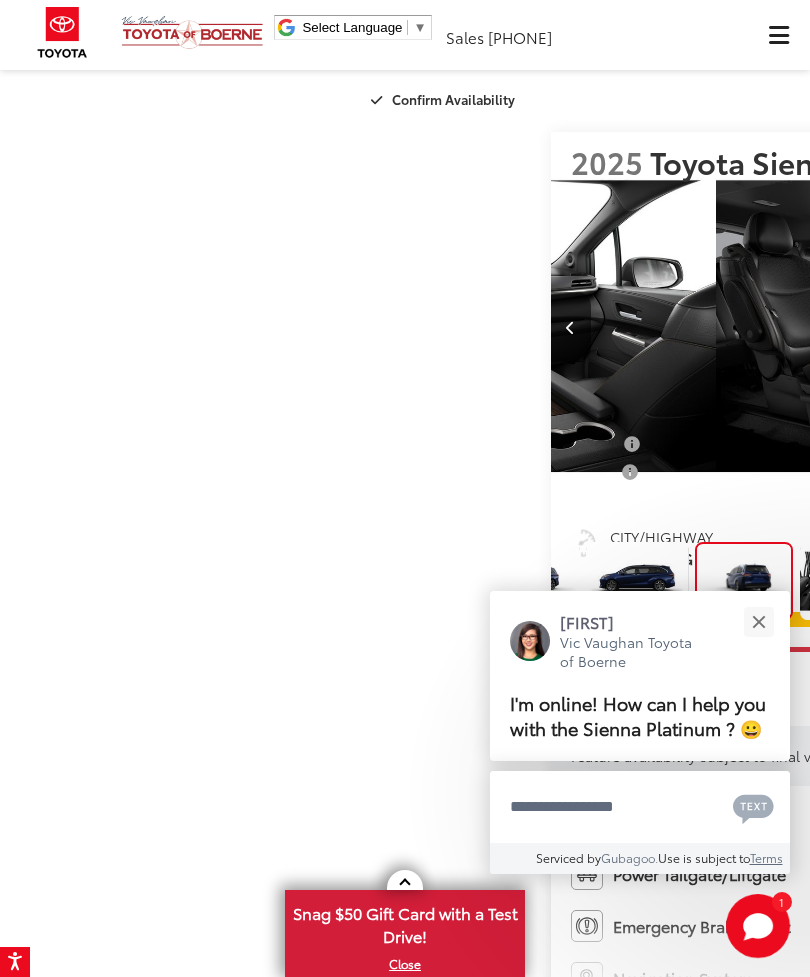 click at bounding box center [1050, 327] 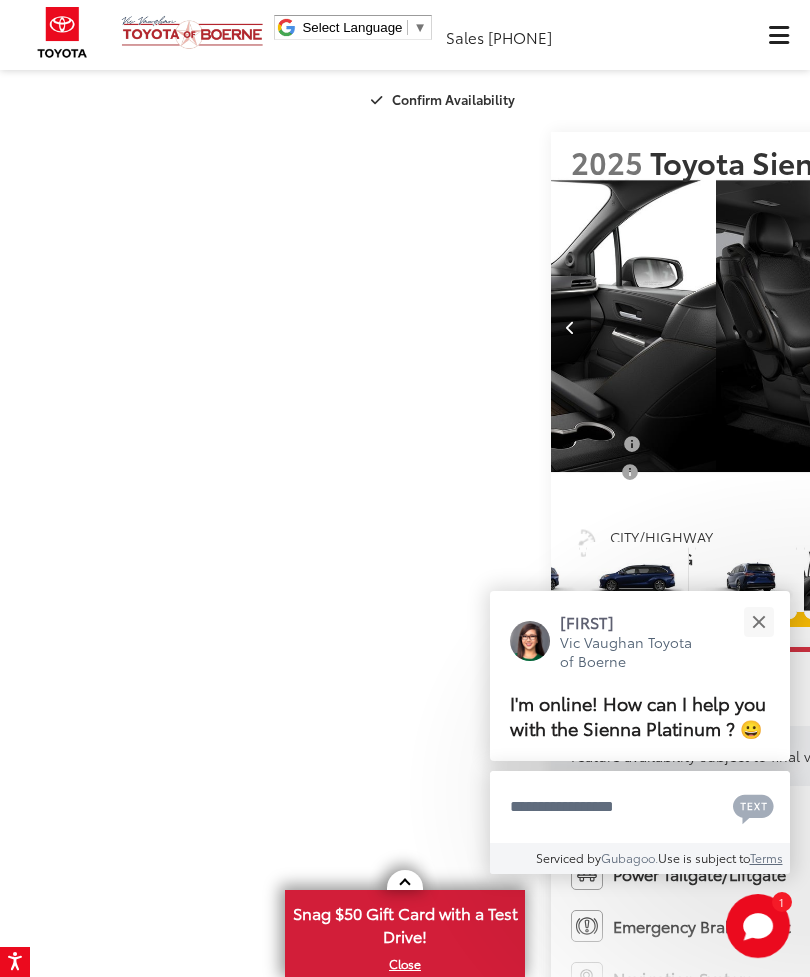 scroll, scrollTop: 0, scrollLeft: 2729, axis: horizontal 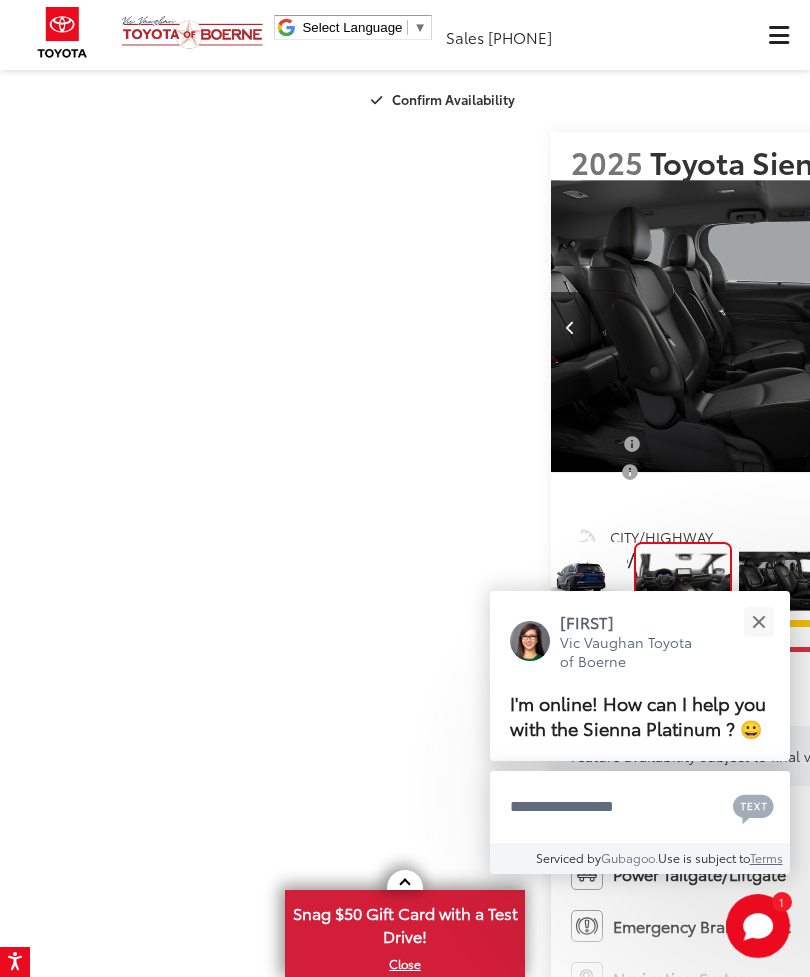 click at bounding box center (758, 622) 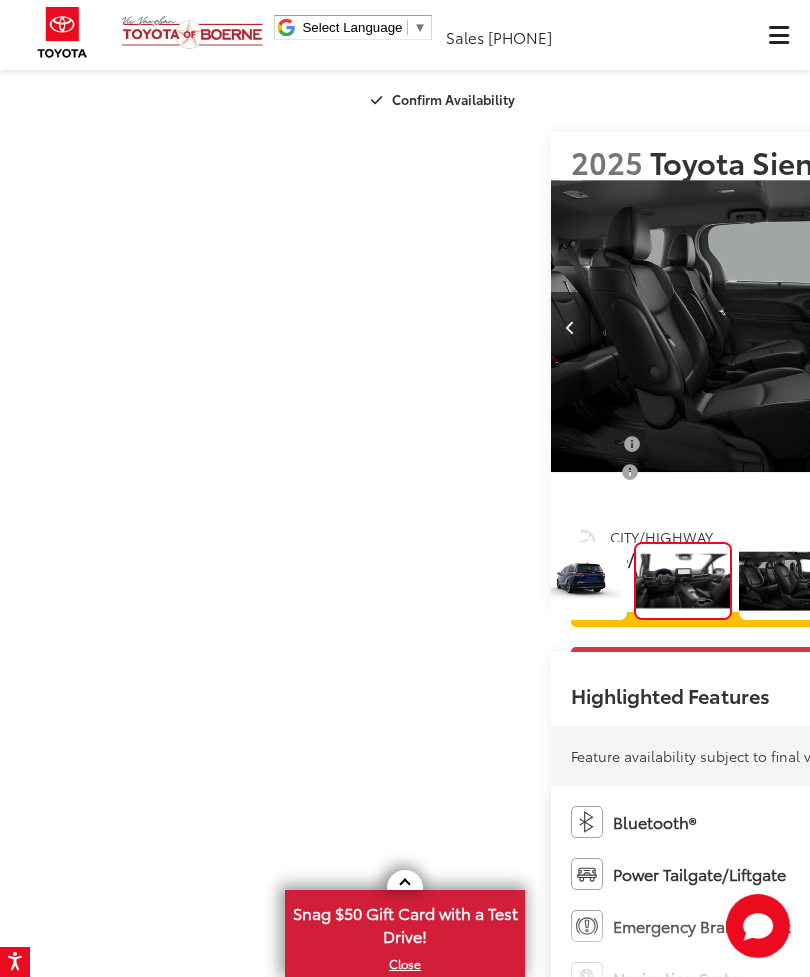click at bounding box center [1050, 327] 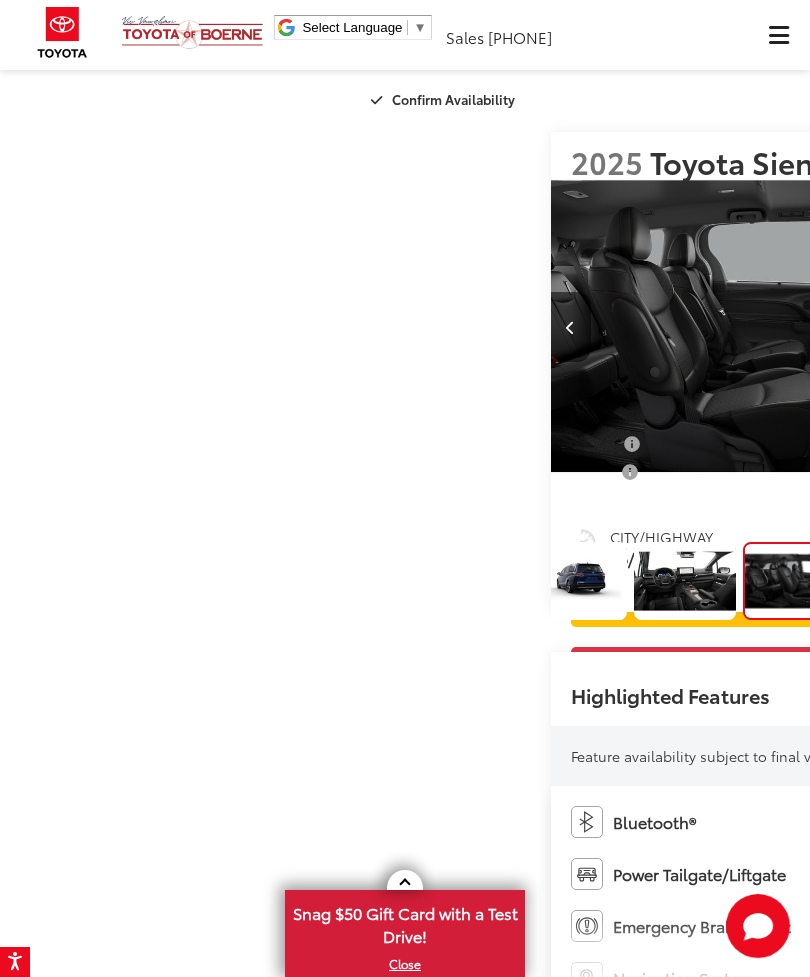 scroll, scrollTop: 0, scrollLeft: 3751, axis: horizontal 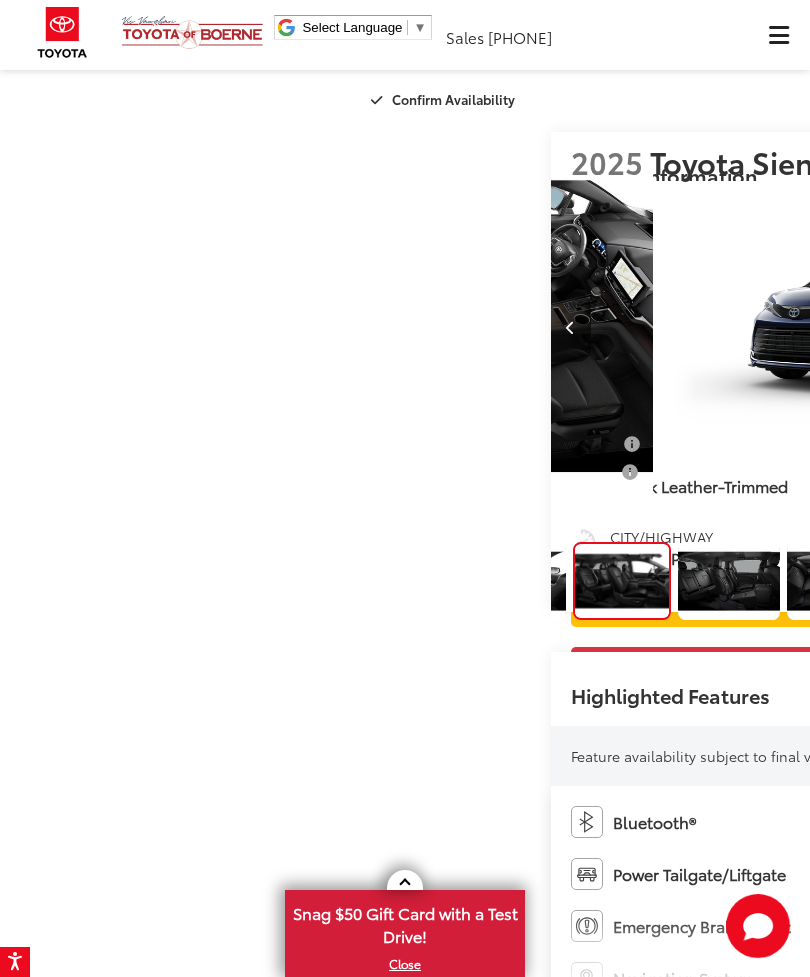 click at bounding box center [1050, 327] 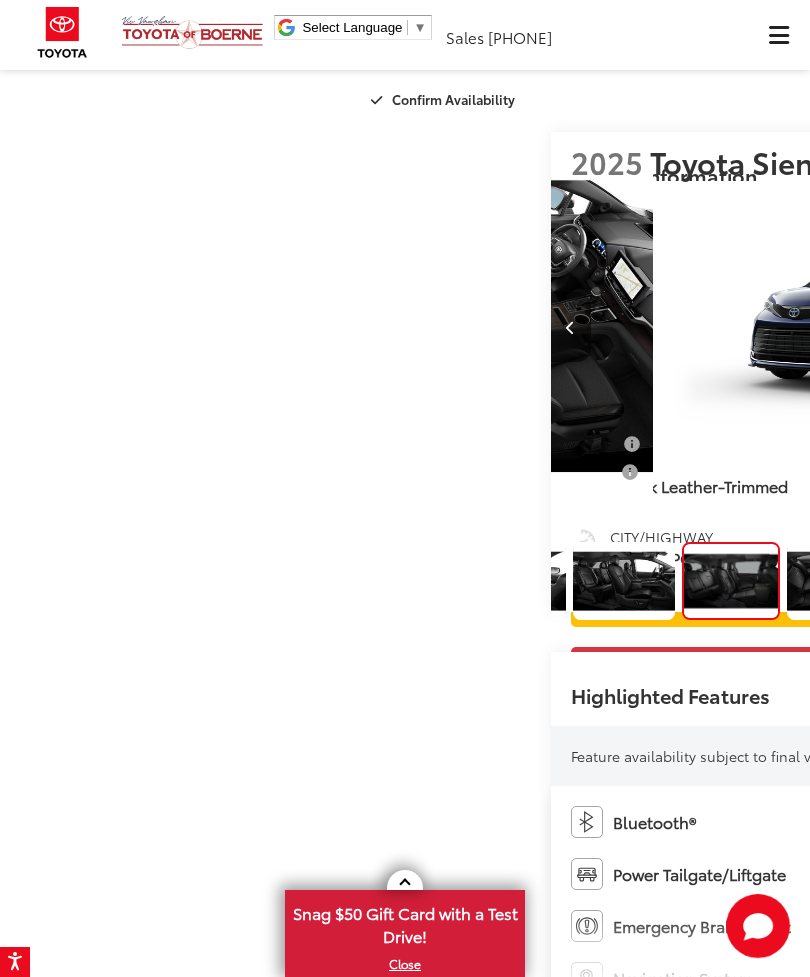 scroll, scrollTop: 0, scrollLeft: 4860, axis: horizontal 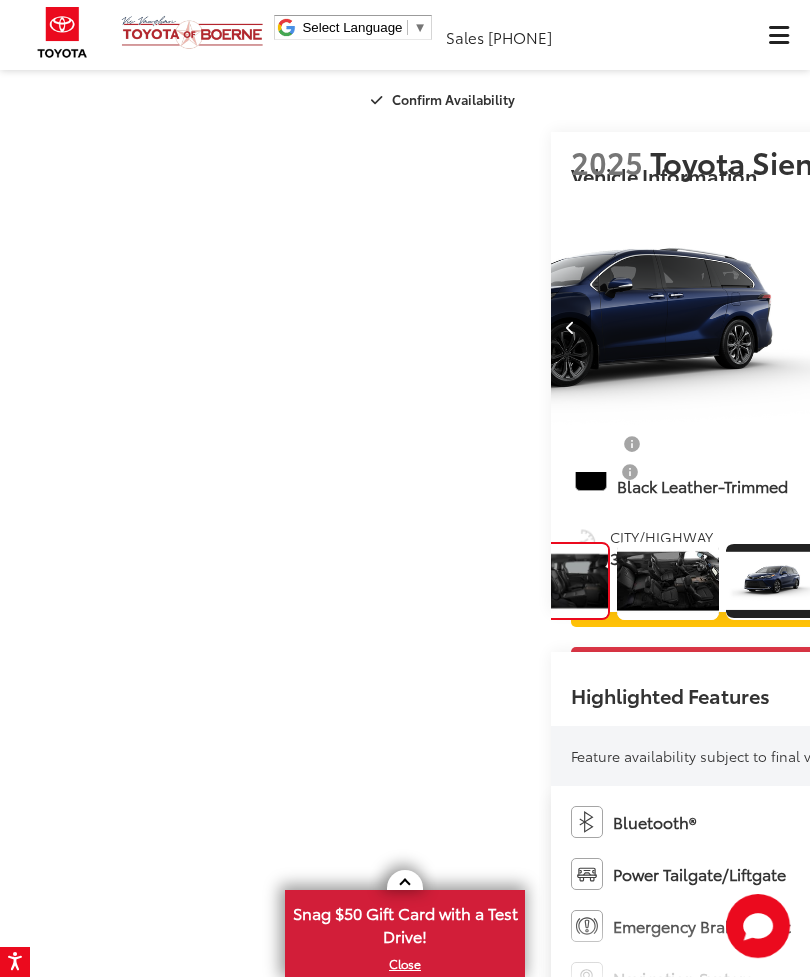 click at bounding box center [1050, 327] 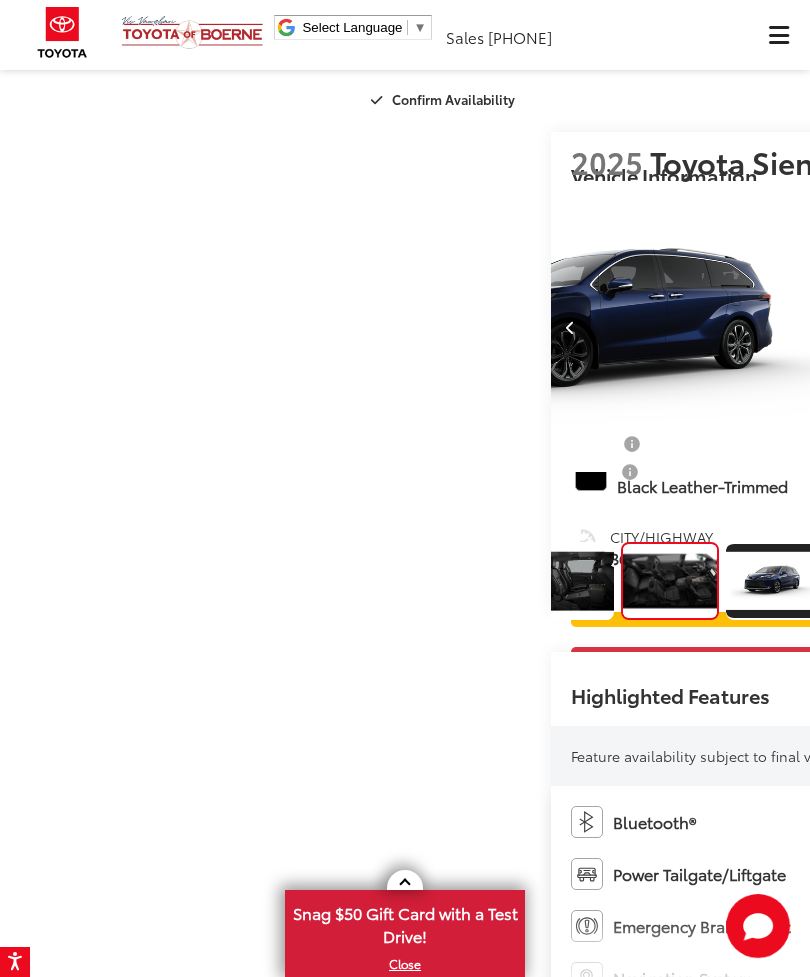 scroll, scrollTop: 0, scrollLeft: 5663, axis: horizontal 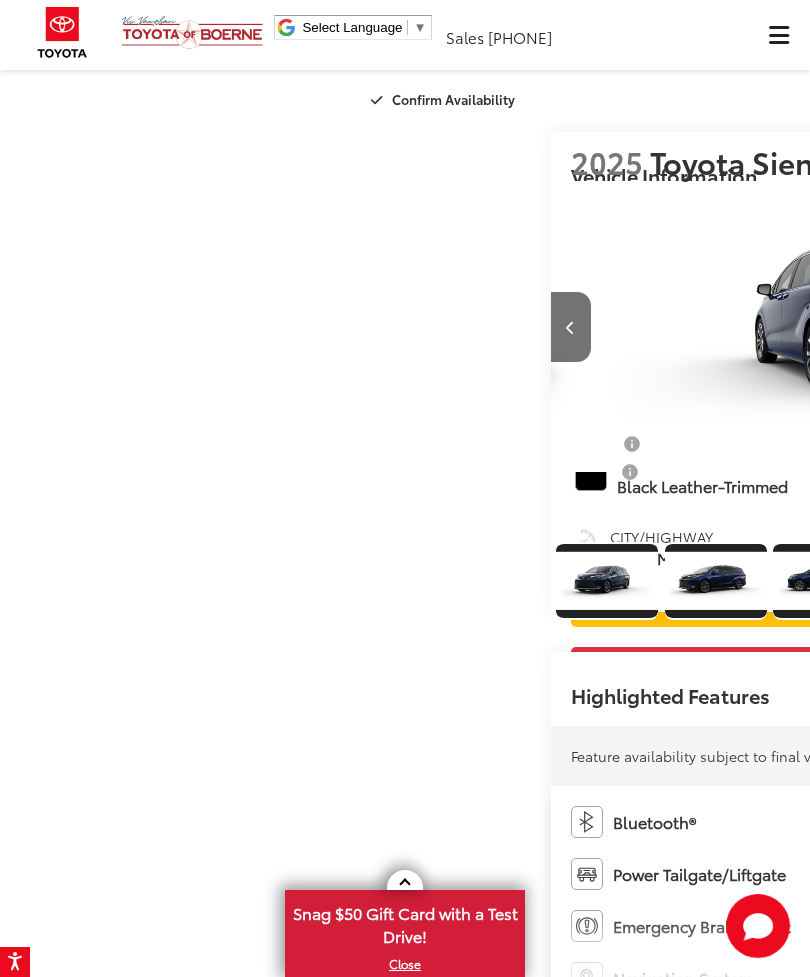 click at bounding box center [1050, 327] 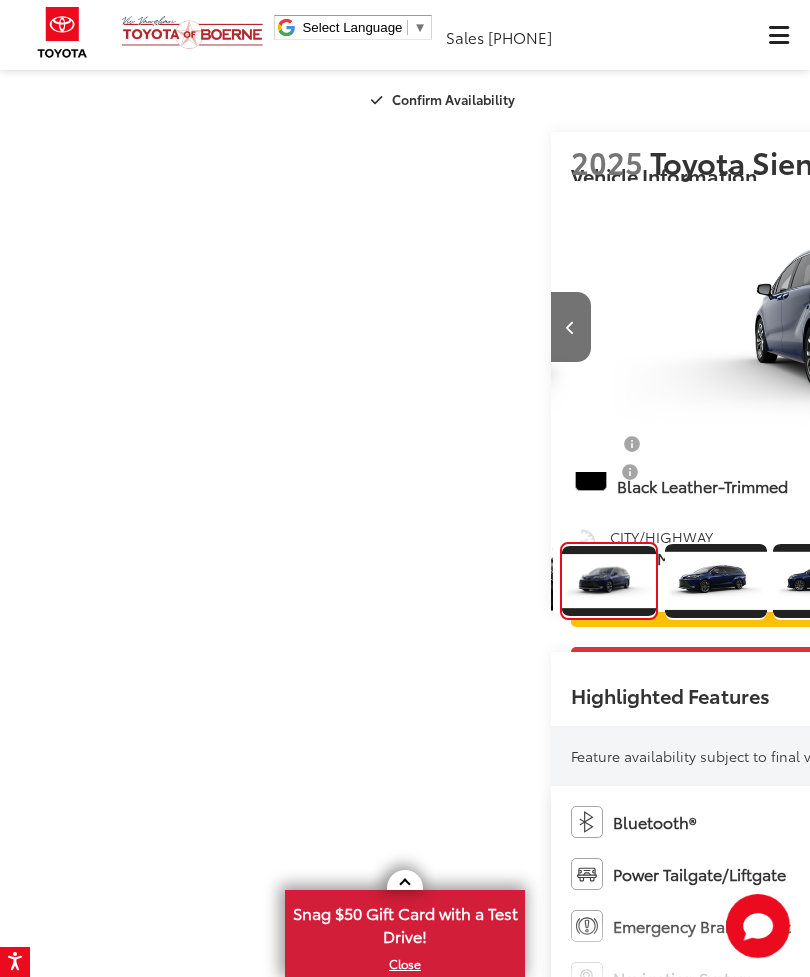 scroll, scrollTop: 0, scrollLeft: 5900, axis: horizontal 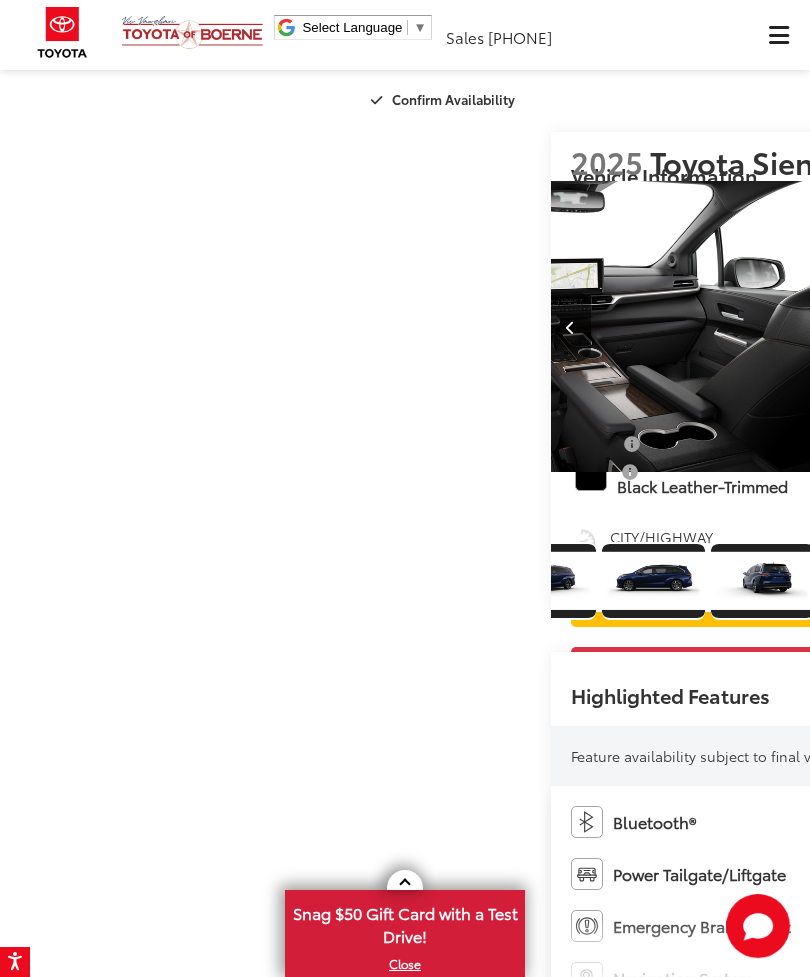 click at bounding box center [1050, 327] 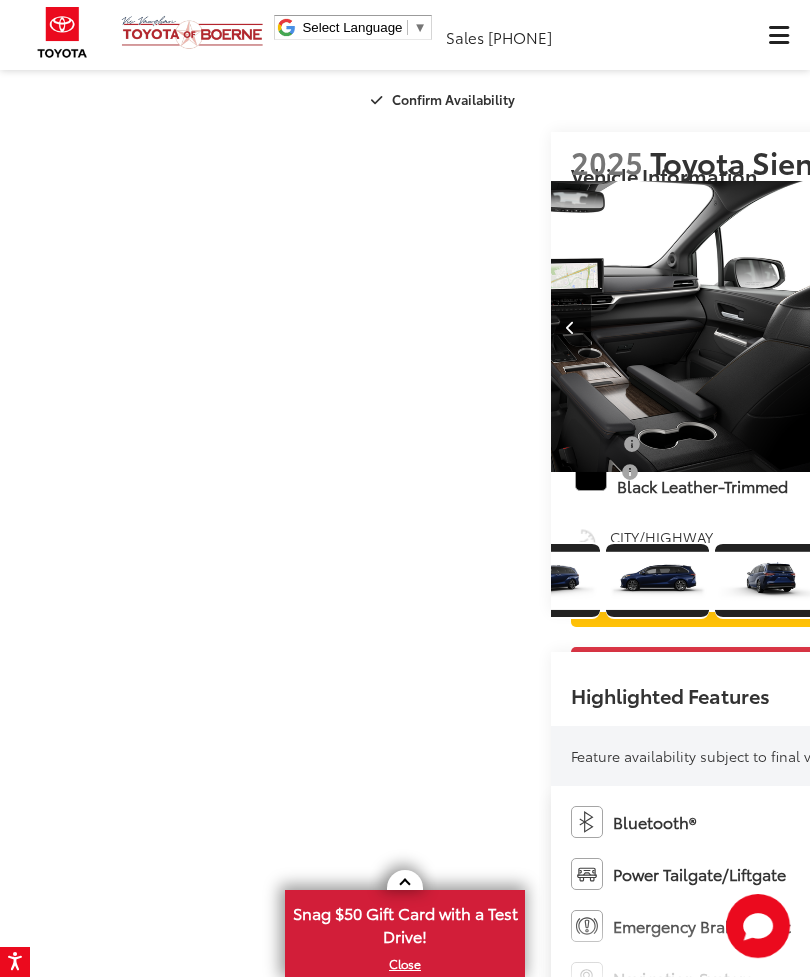 scroll, scrollTop: 0, scrollLeft: 7074, axis: horizontal 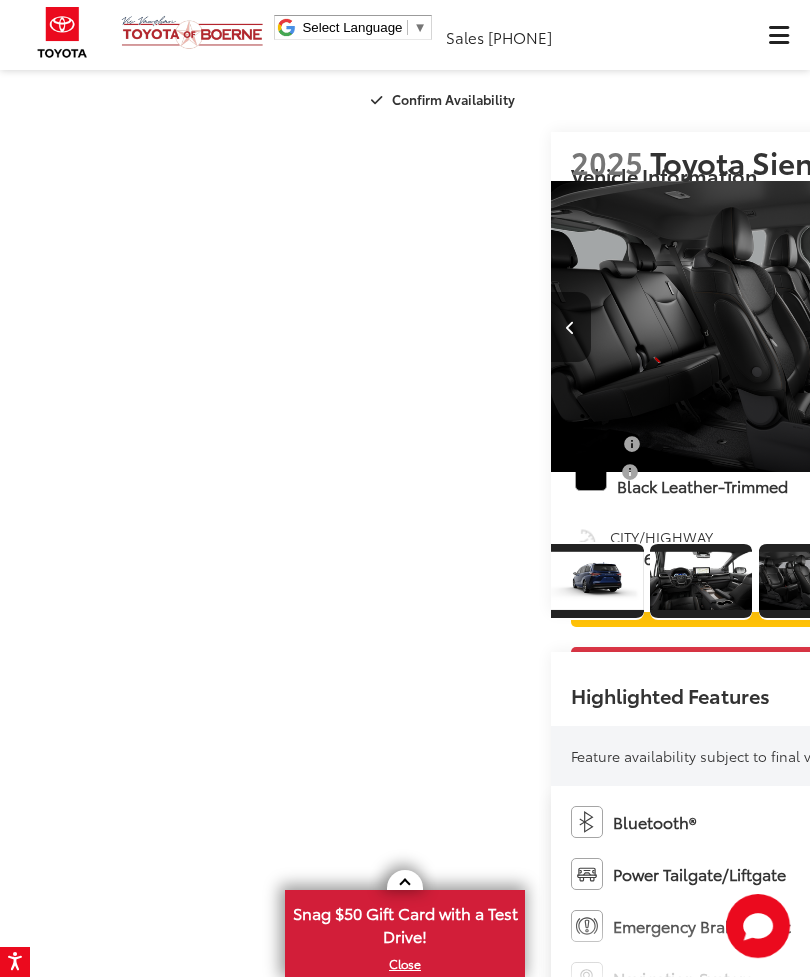 click at bounding box center (1050, 327) 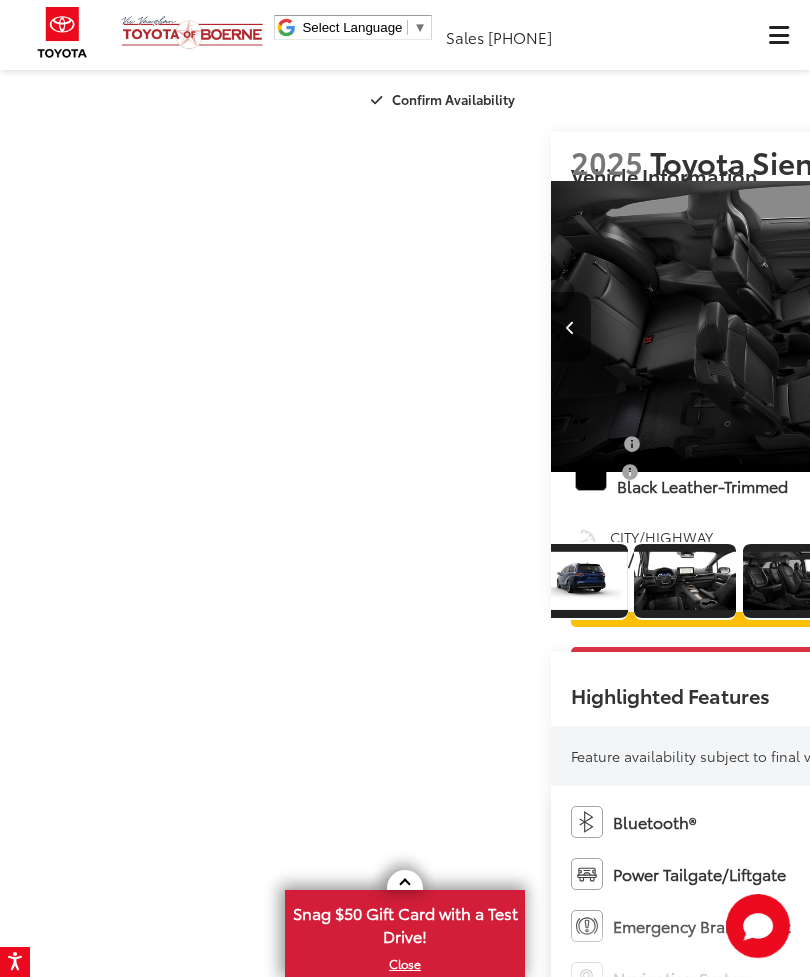 click at bounding box center (1050, 327) 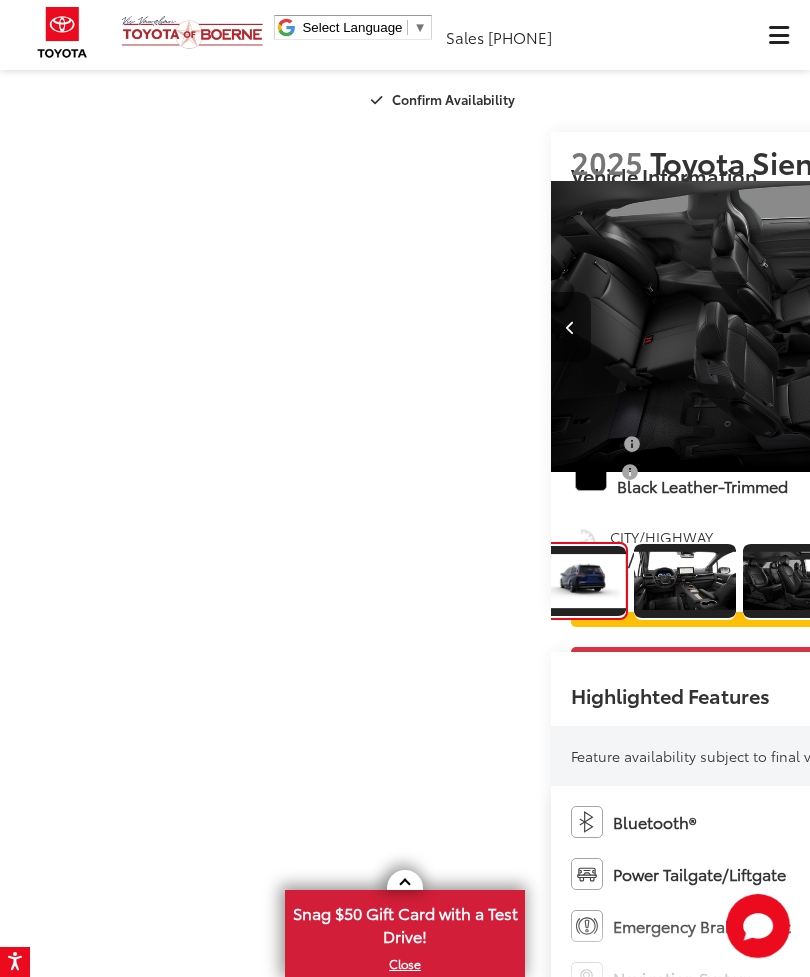 click at bounding box center (1050, 327) 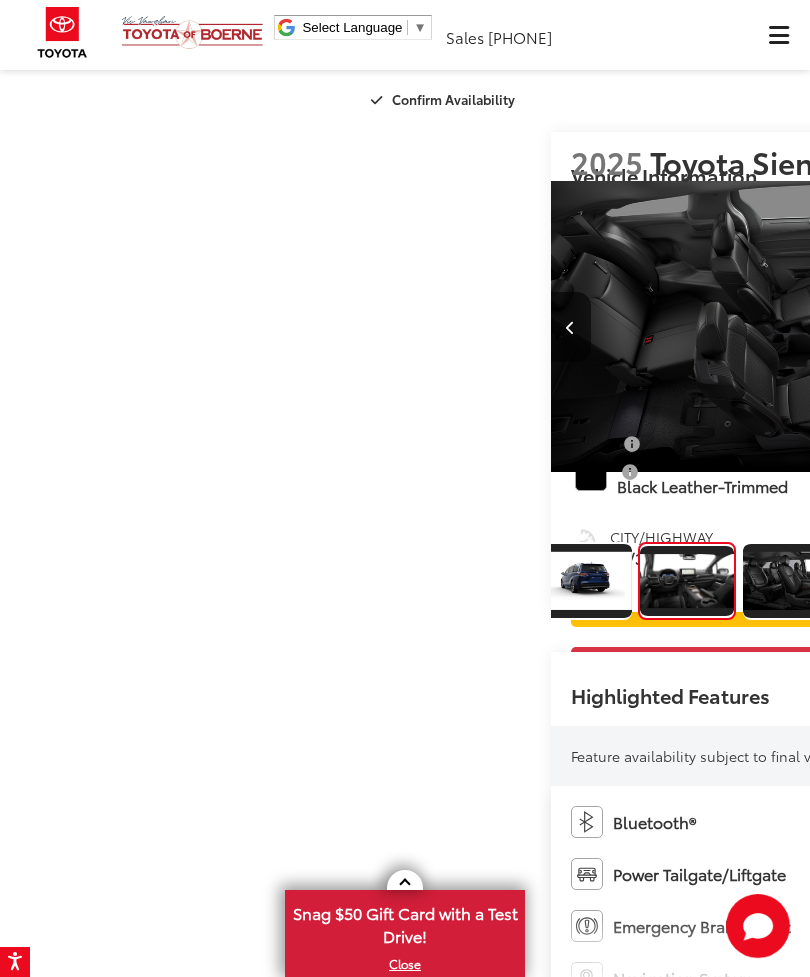 click at bounding box center [1050, 327] 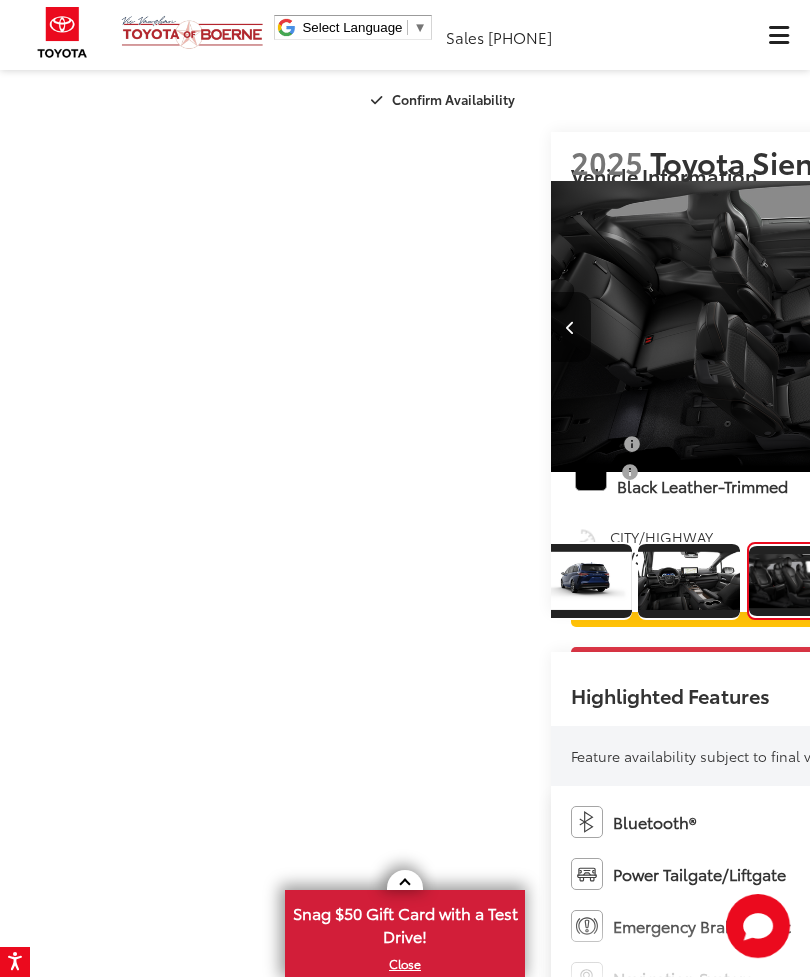 click at bounding box center [1050, 327] 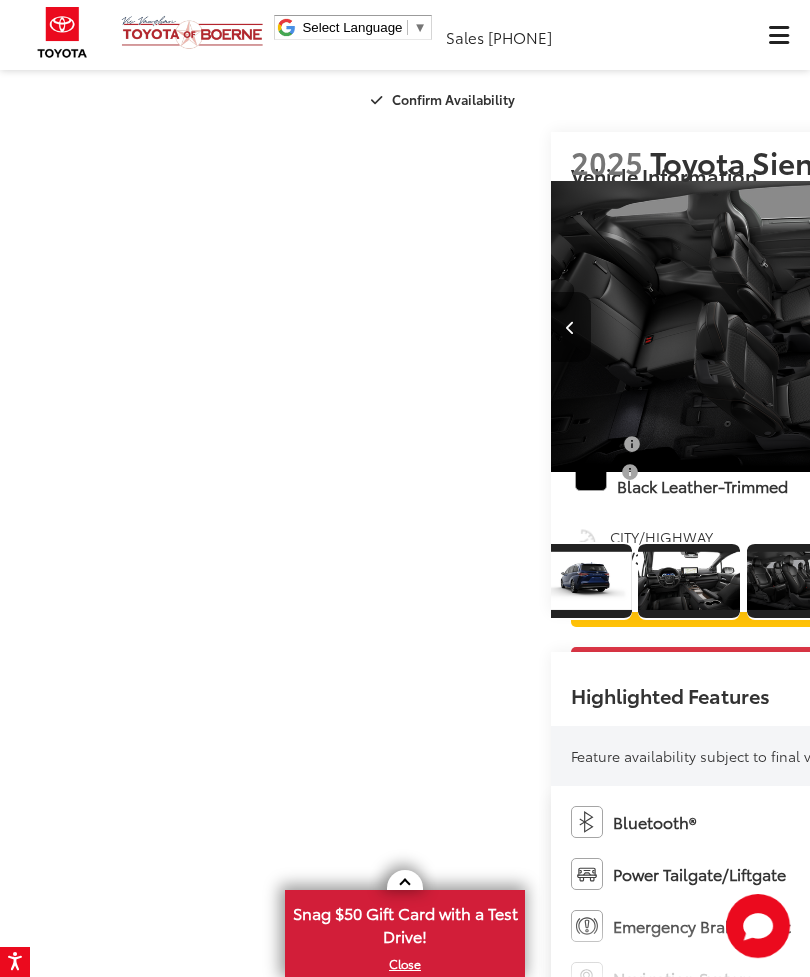 click at bounding box center [1050, 327] 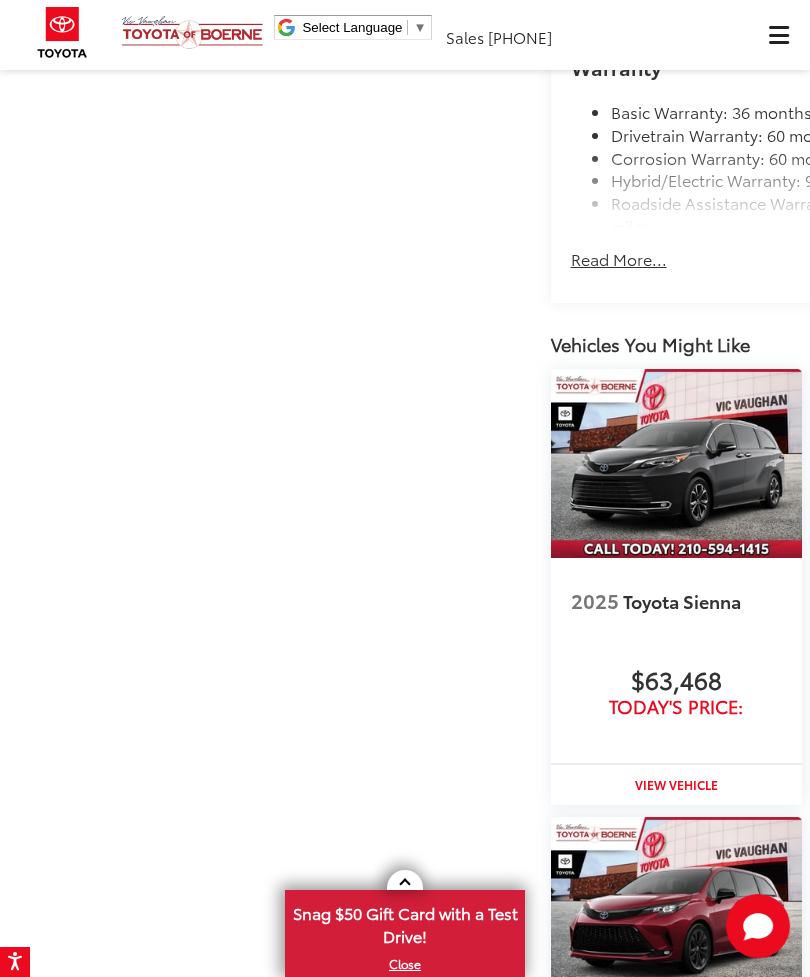click on "View More Highlights..." at bounding box center [659, -1005] 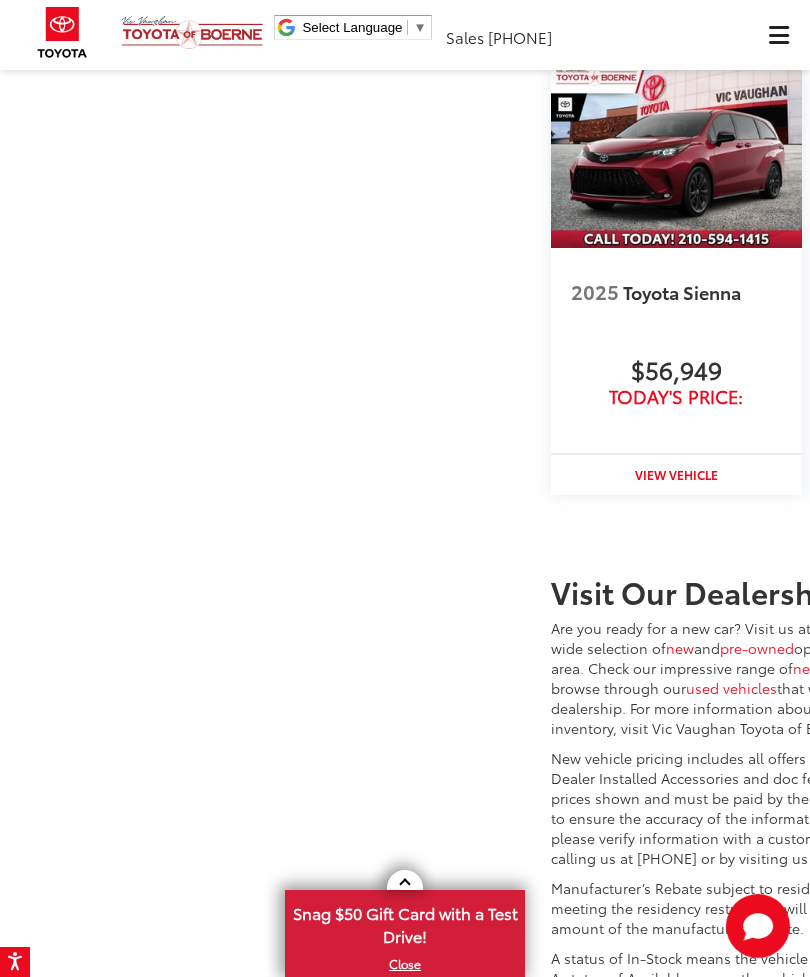 click on "Interior" at bounding box center [705, -1034] 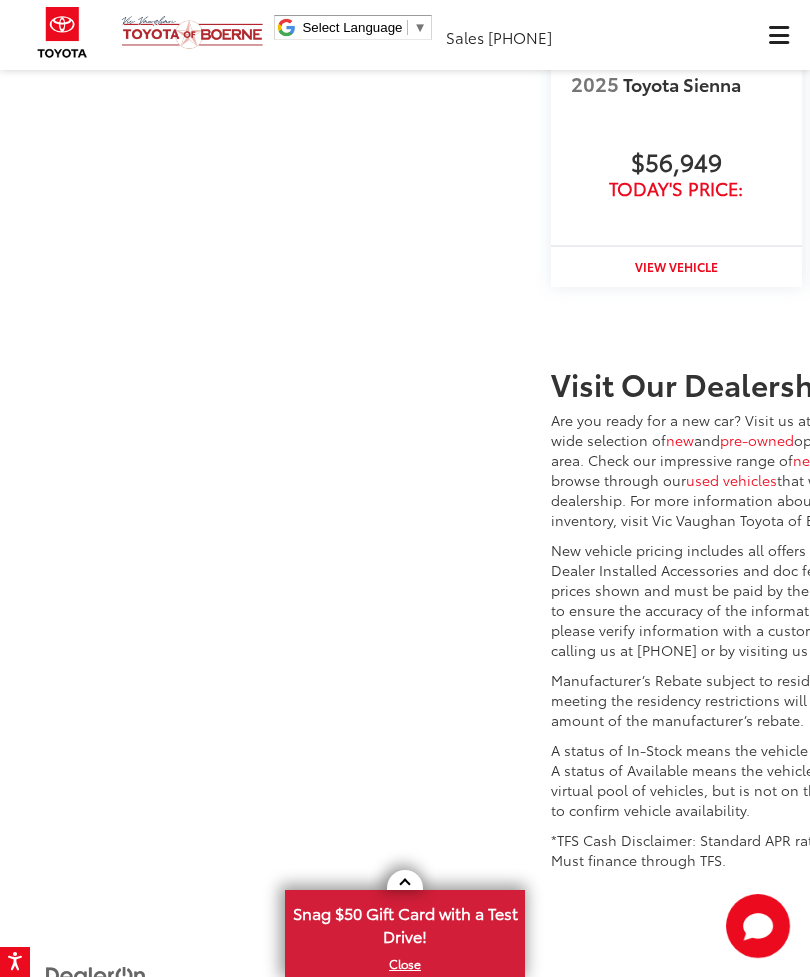 click on "Read More..." at bounding box center [619, -1035] 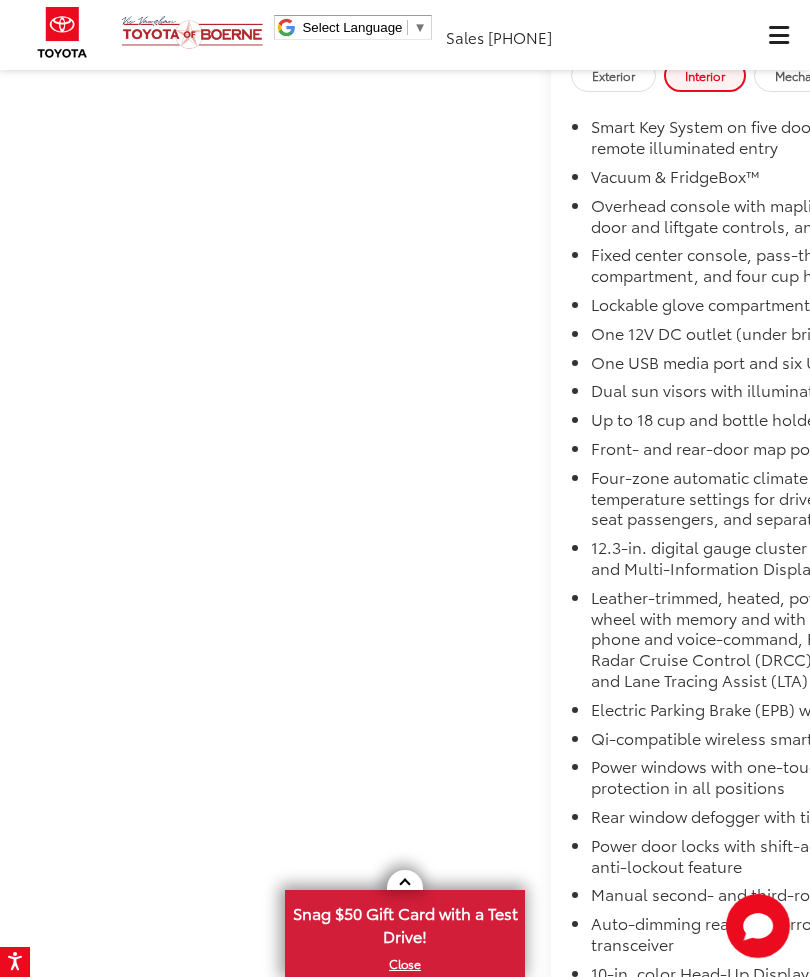 scroll, scrollTop: 1713, scrollLeft: 0, axis: vertical 